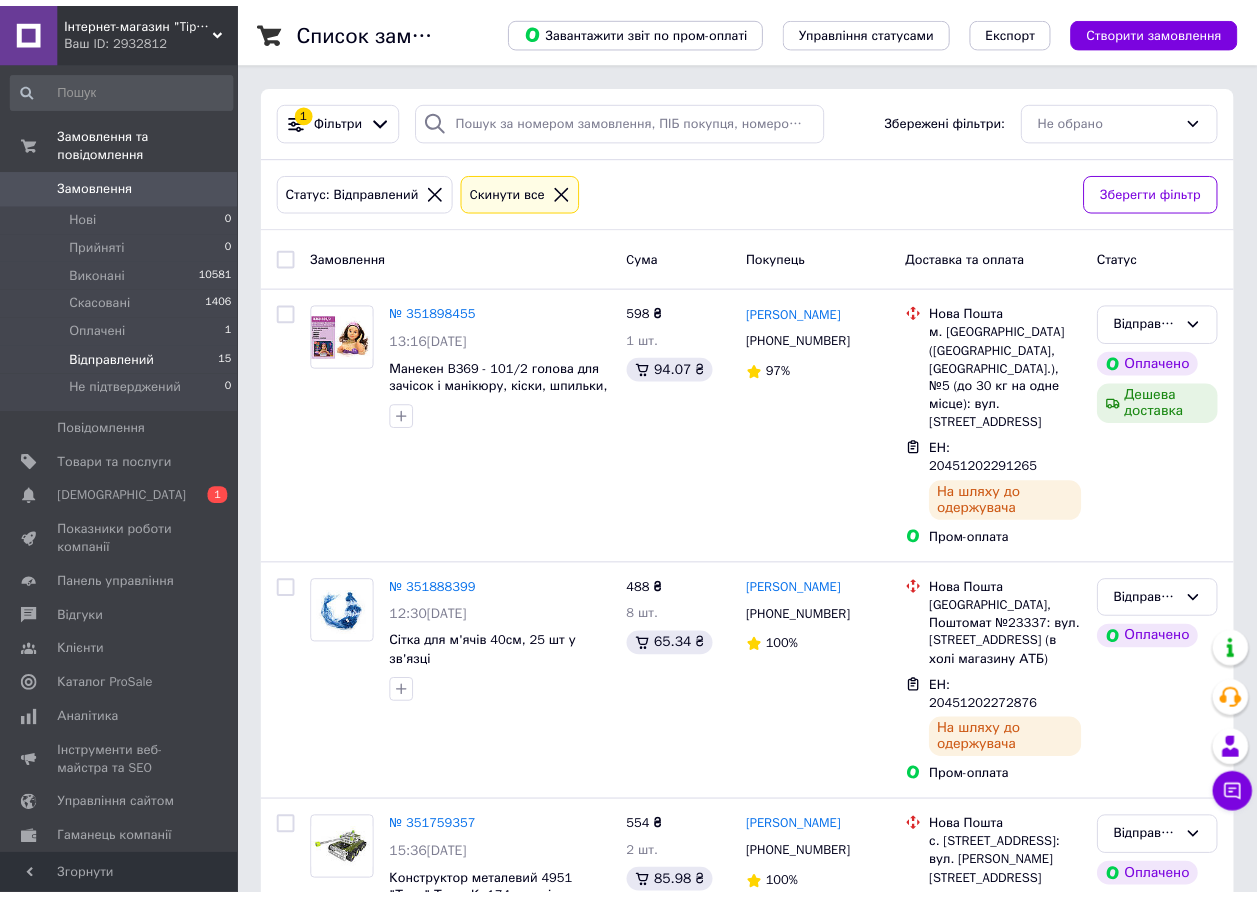 scroll, scrollTop: 0, scrollLeft: 0, axis: both 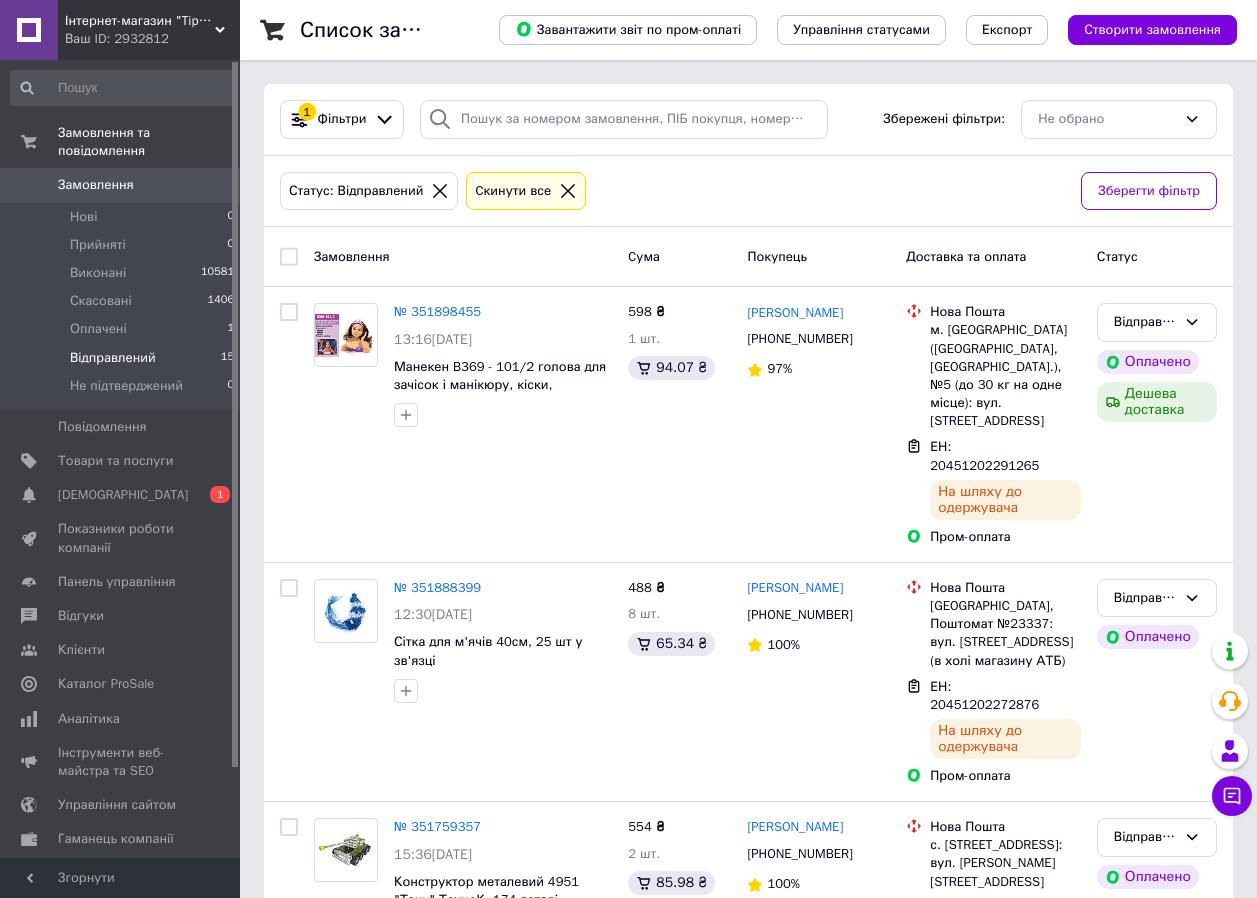 click at bounding box center [568, 191] 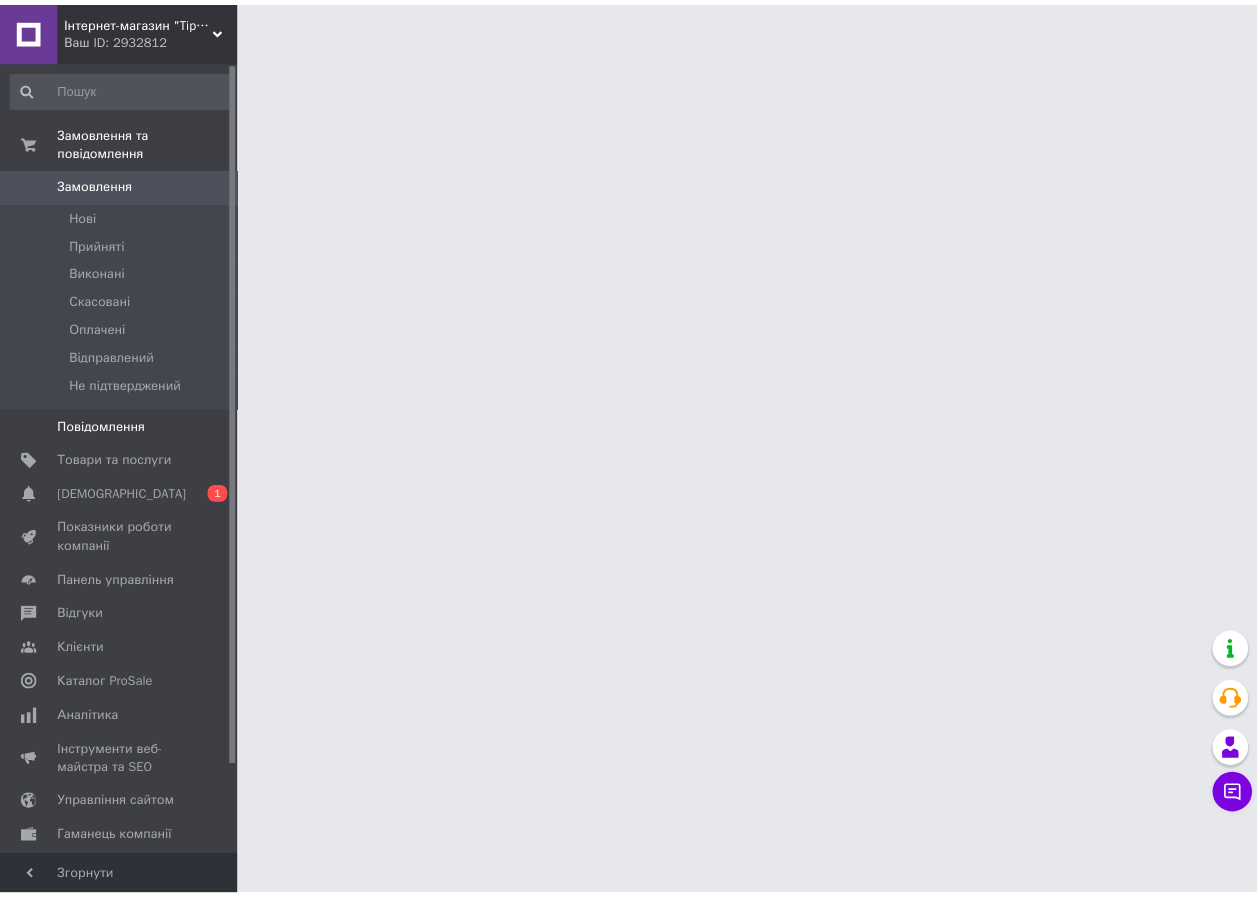 scroll, scrollTop: 0, scrollLeft: 0, axis: both 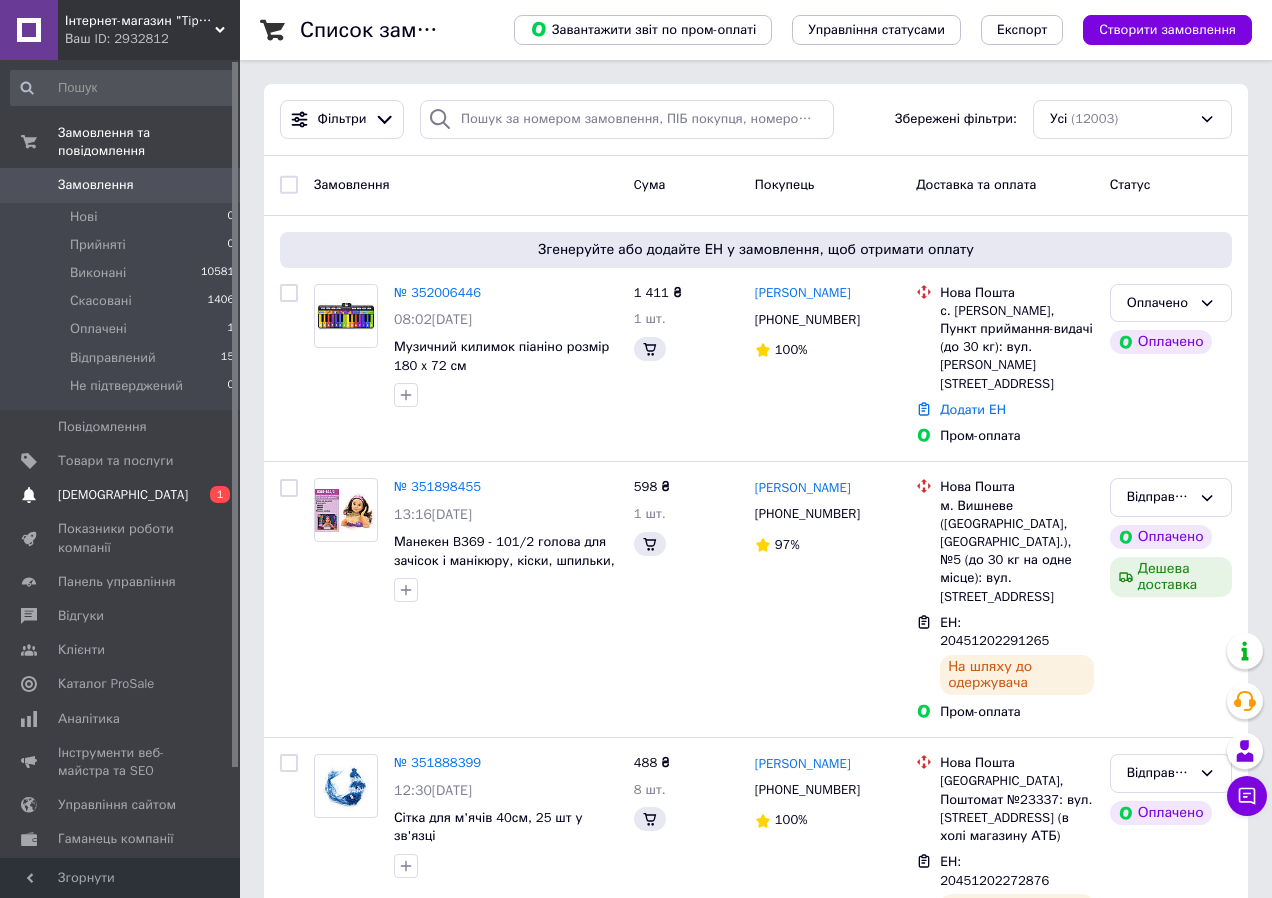 click on "[DEMOGRAPHIC_DATA]" at bounding box center (123, 495) 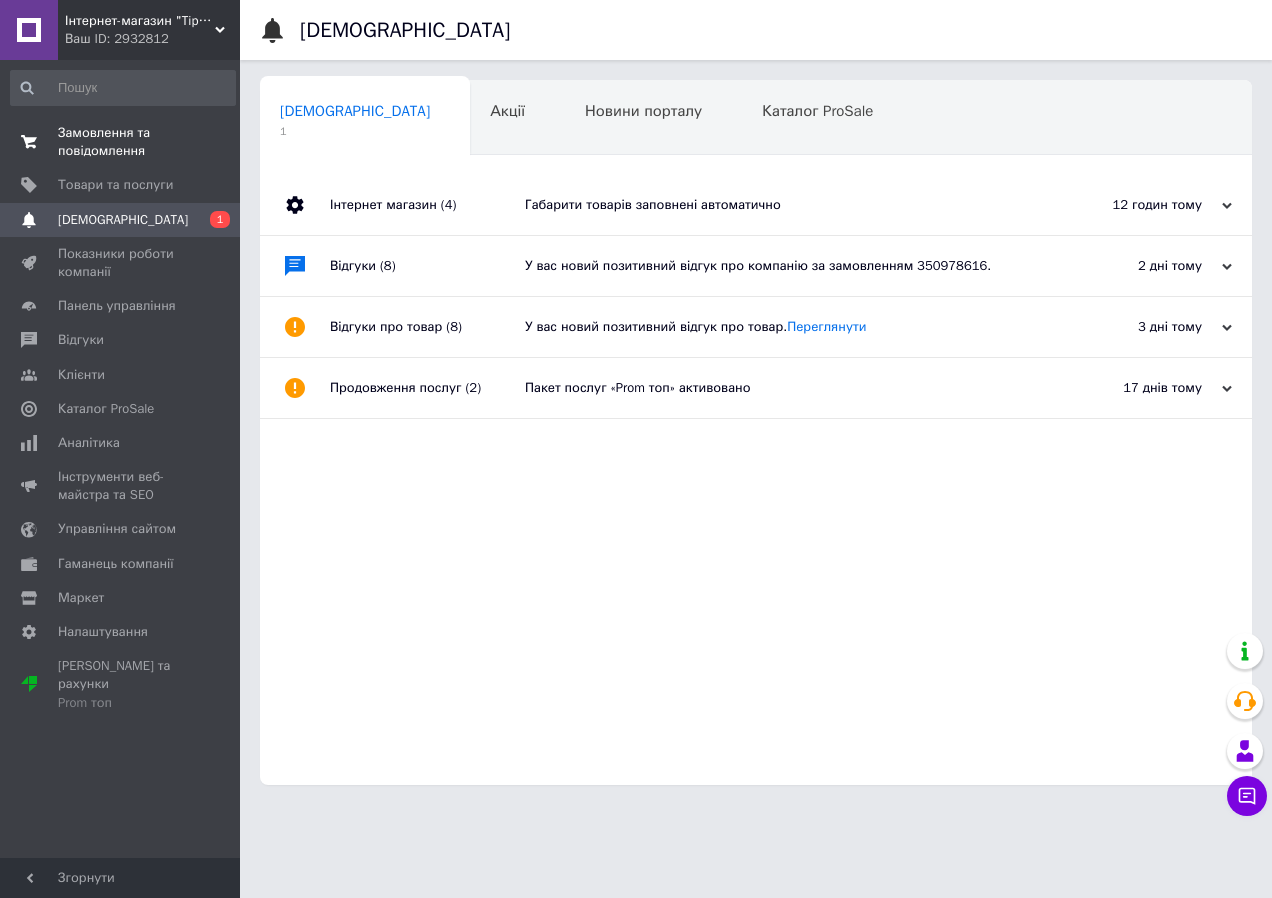 click on "Замовлення та повідомлення" at bounding box center [121, 142] 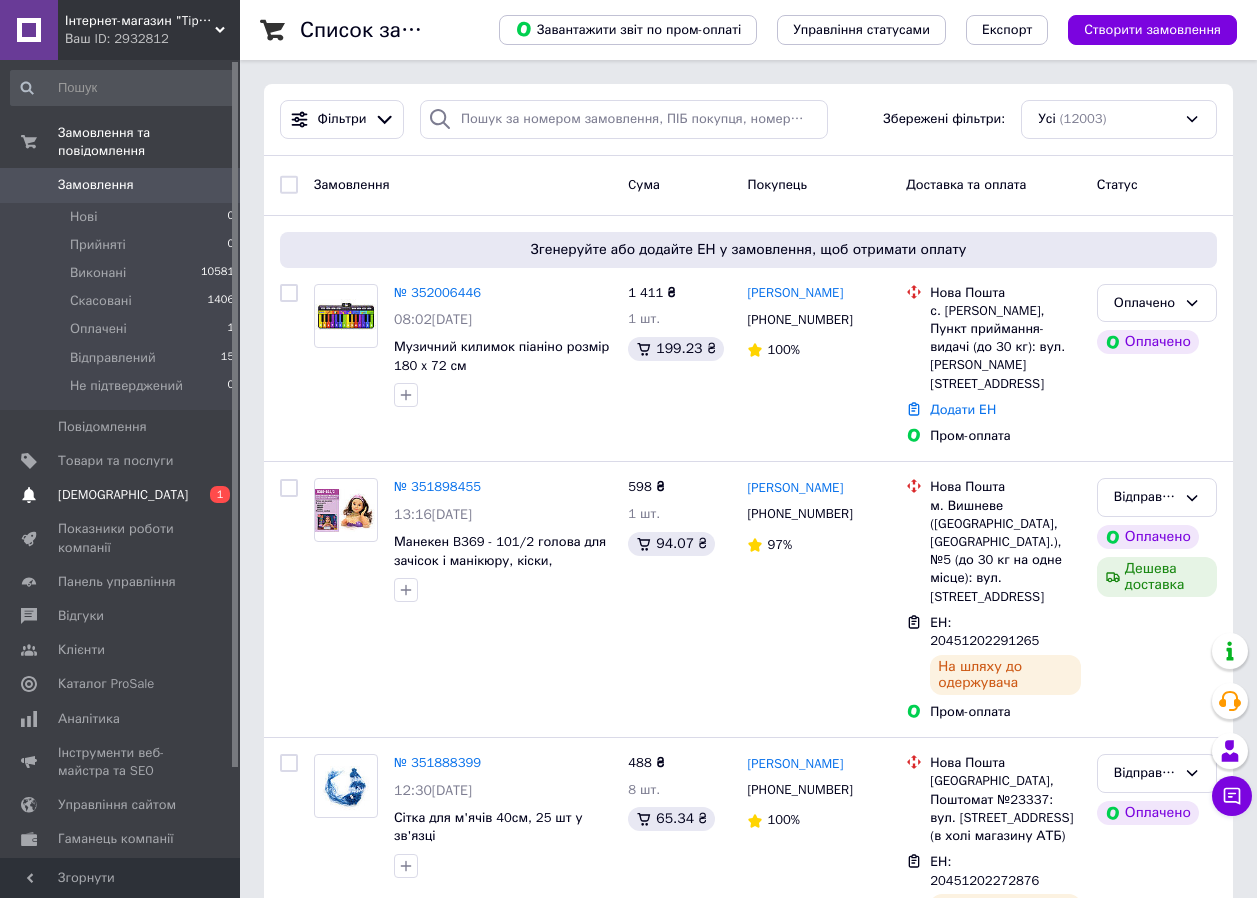 click on "[DEMOGRAPHIC_DATA]" at bounding box center (123, 495) 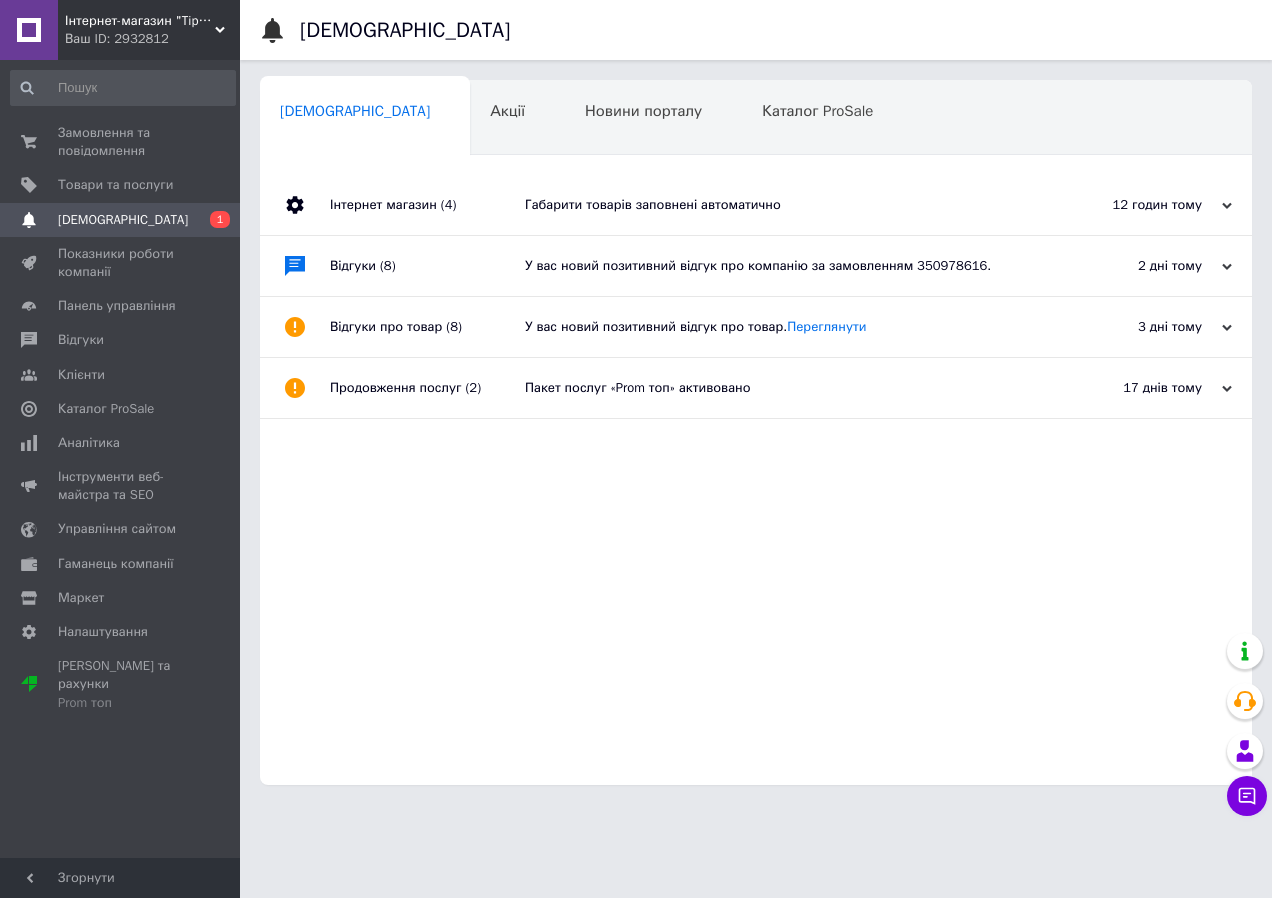 click on "Габарити товарів заповнені автоматично" at bounding box center (778, 205) 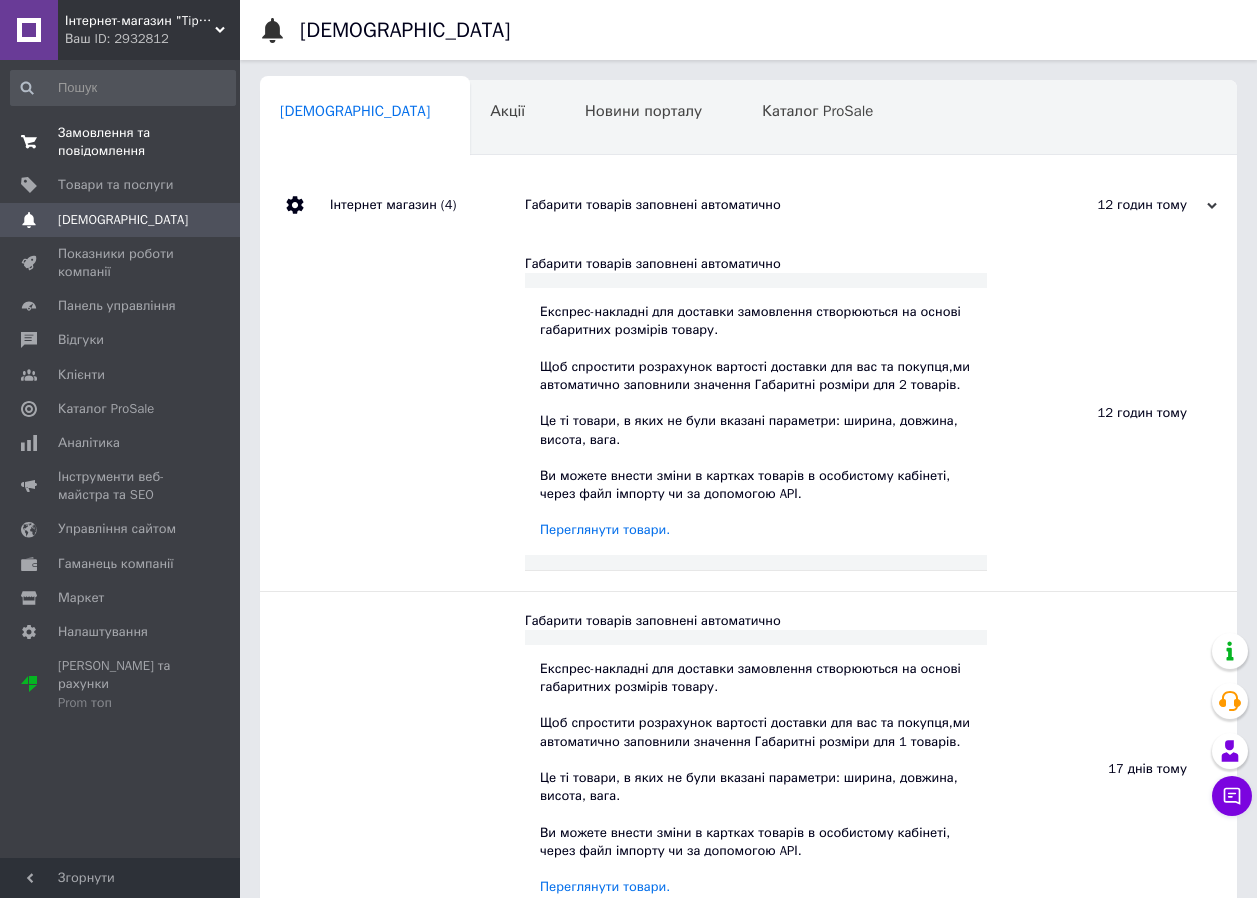 click on "Замовлення та повідомлення" at bounding box center [121, 142] 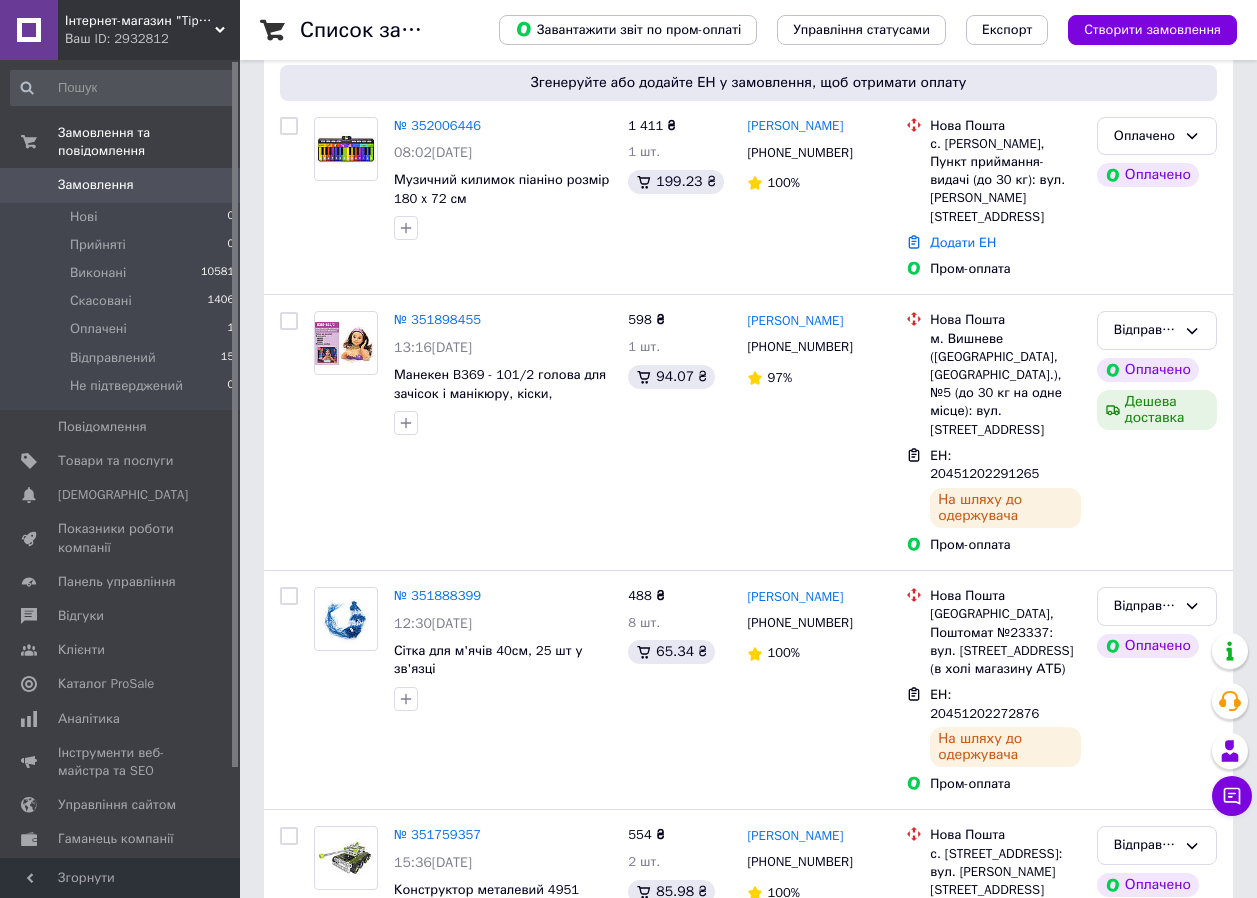 scroll, scrollTop: 0, scrollLeft: 0, axis: both 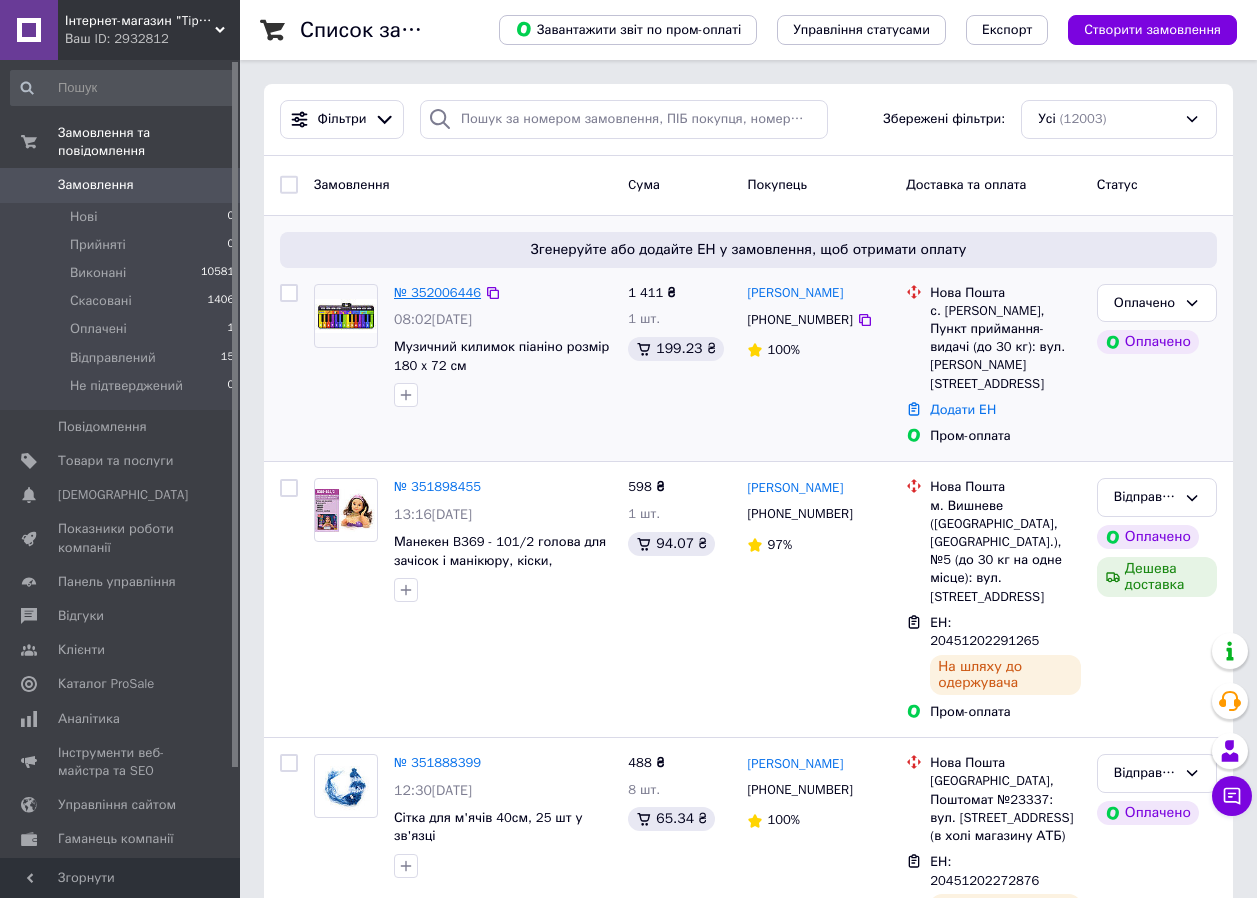 click on "№ 352006446" at bounding box center [437, 292] 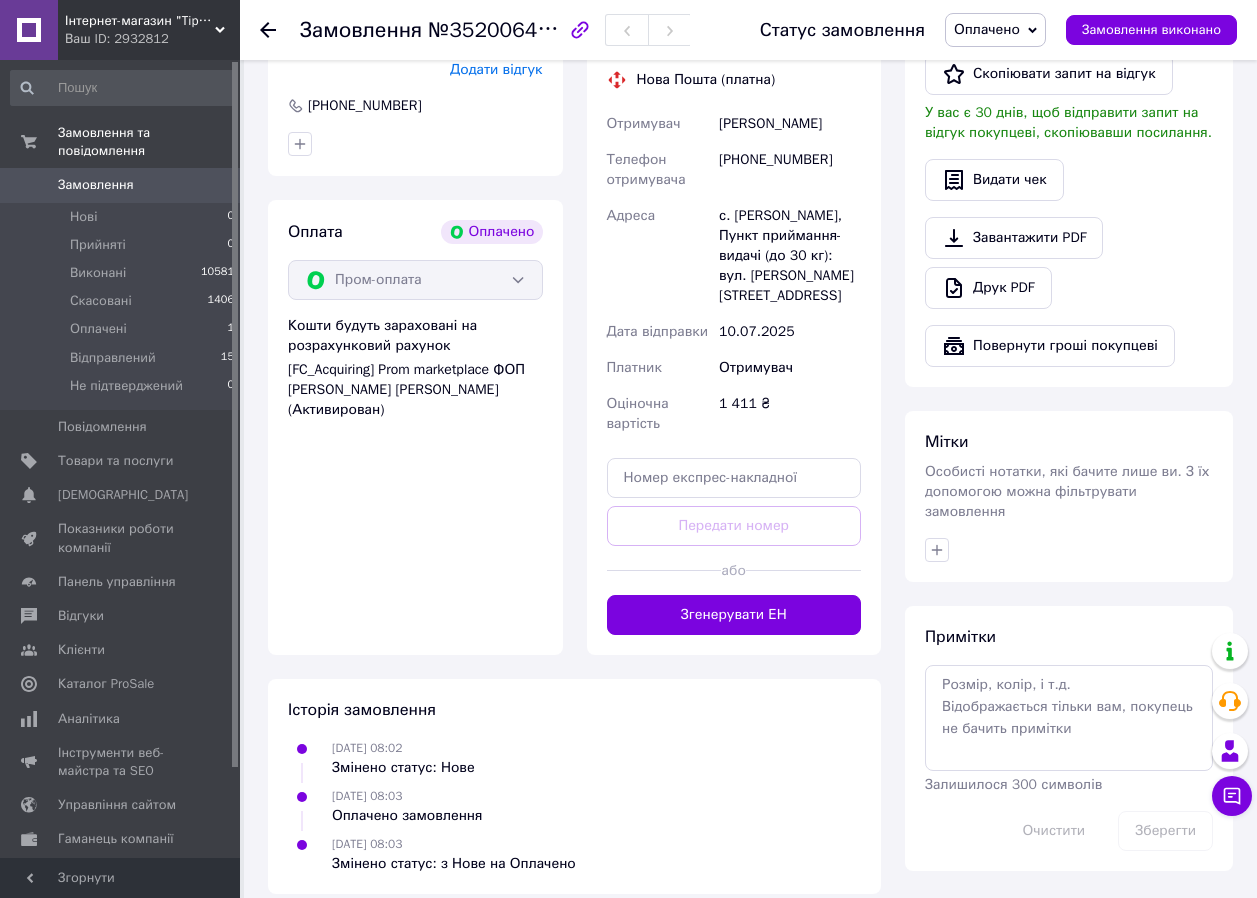 scroll, scrollTop: 0, scrollLeft: 0, axis: both 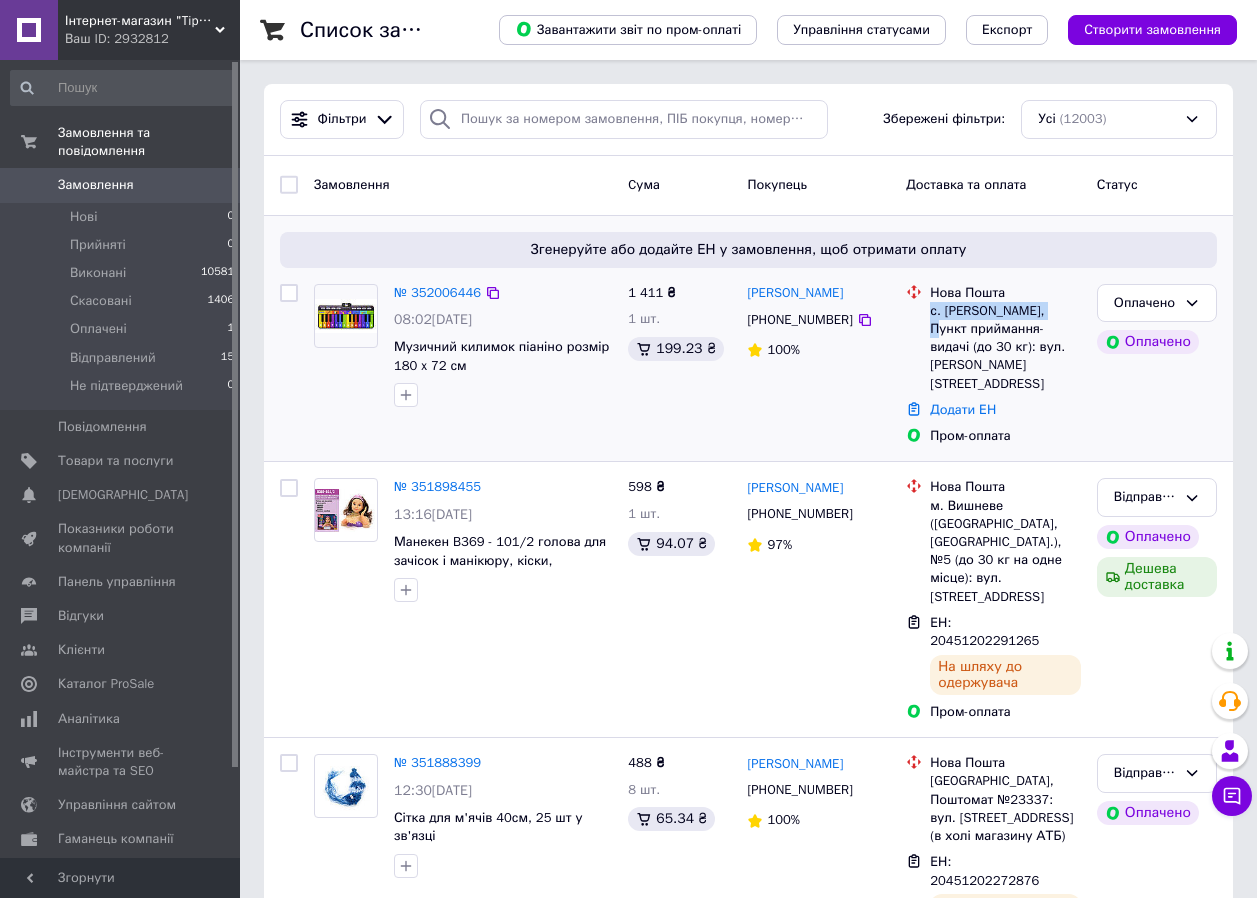 drag, startPoint x: 932, startPoint y: 313, endPoint x: 1051, endPoint y: 313, distance: 119 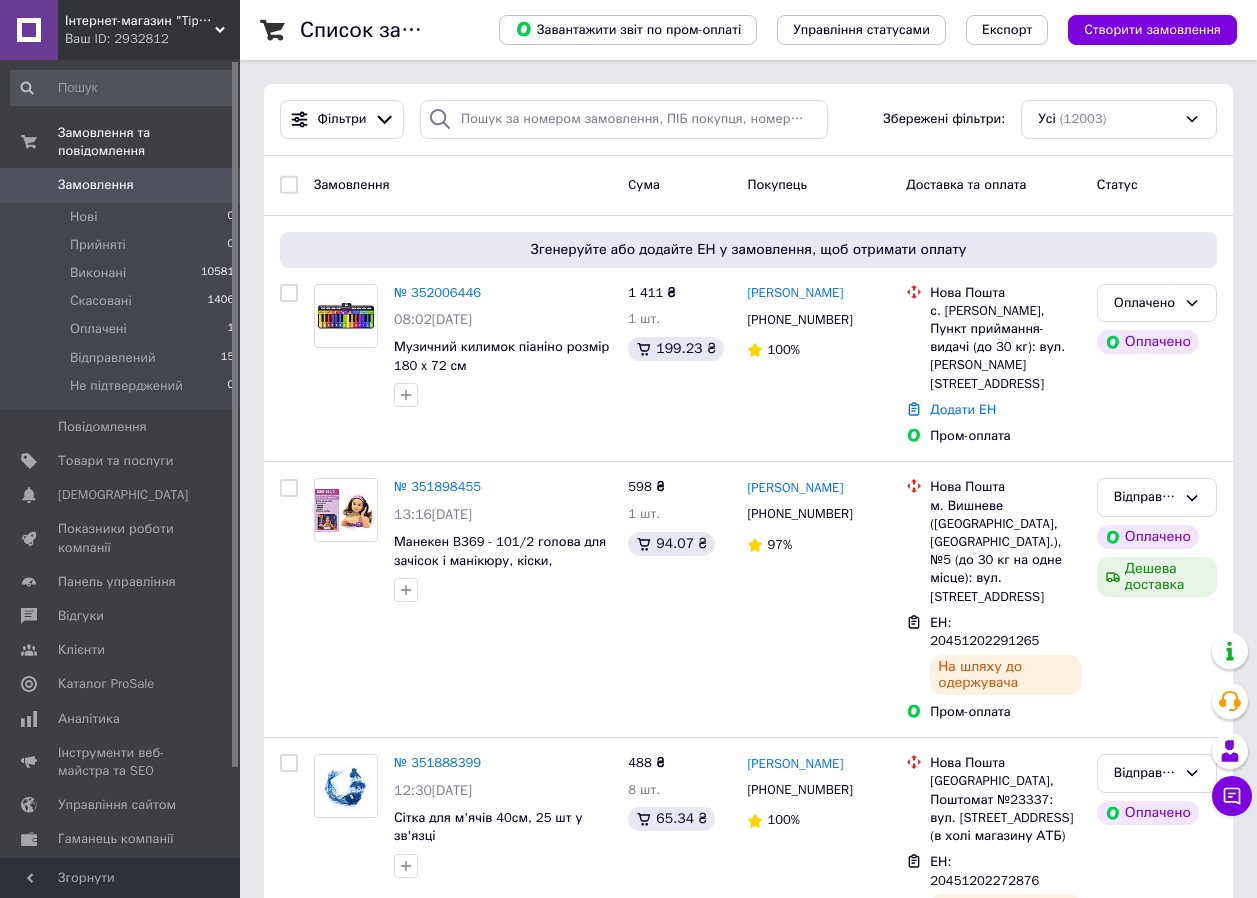 click on "Замовлення" at bounding box center (463, 185) 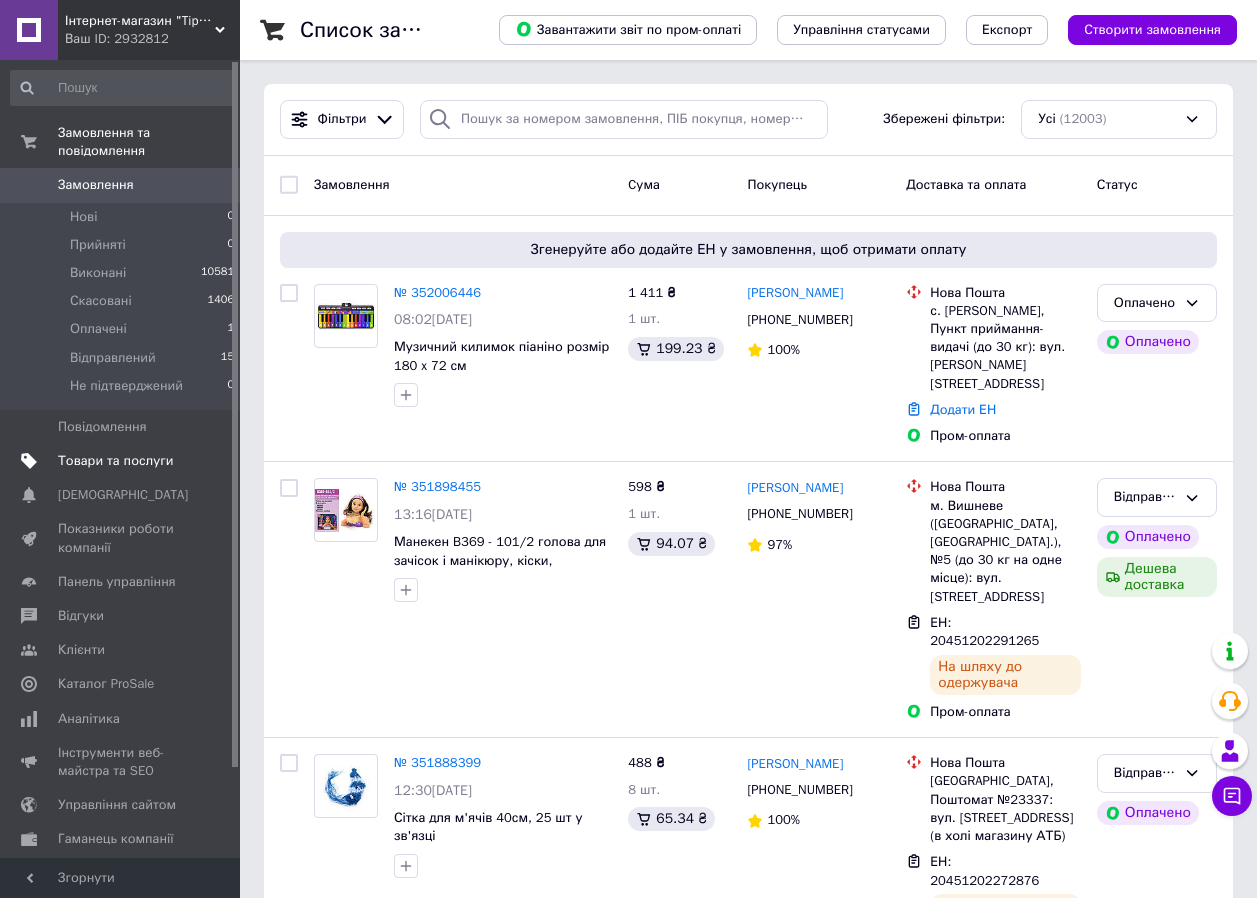 click on "Товари та послуги" at bounding box center (115, 461) 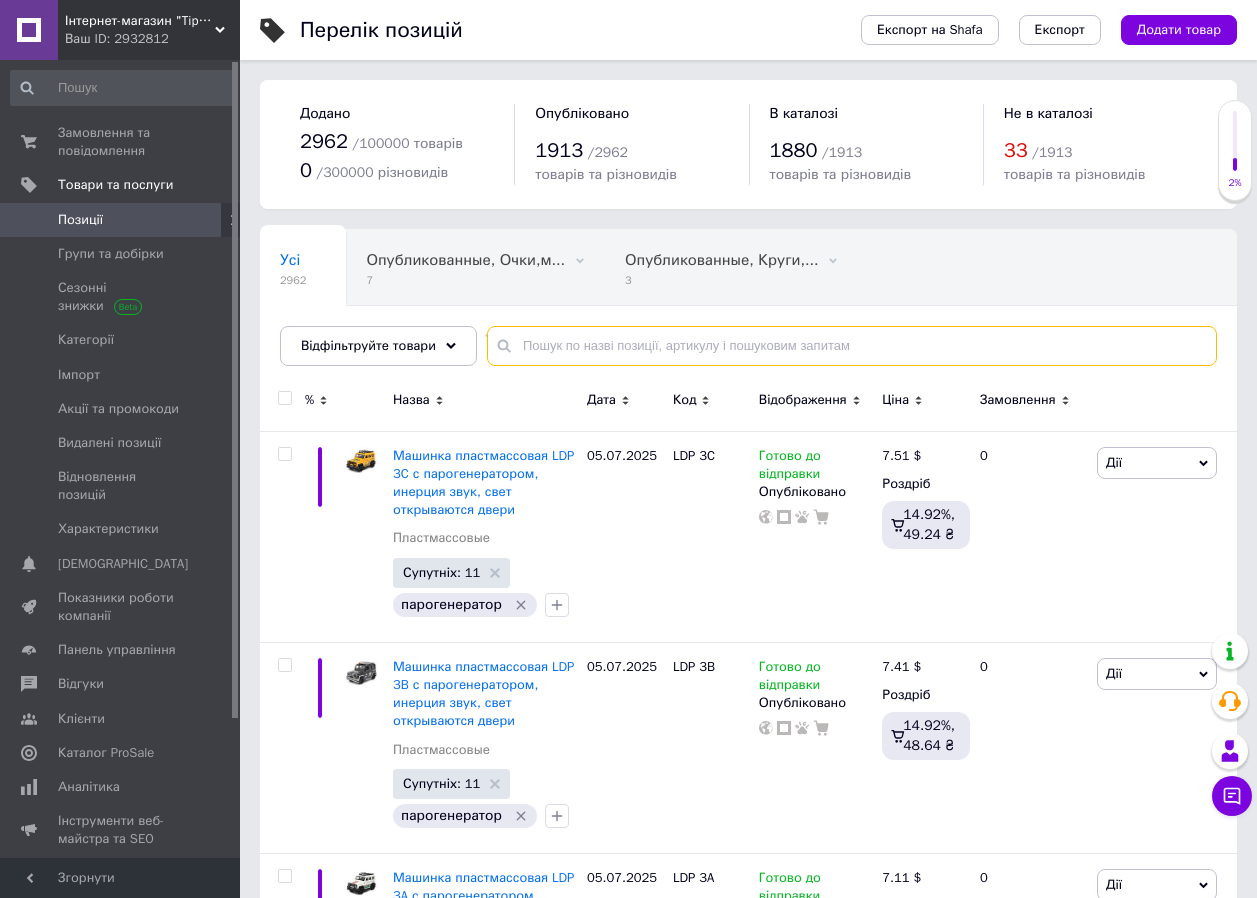 click at bounding box center [852, 346] 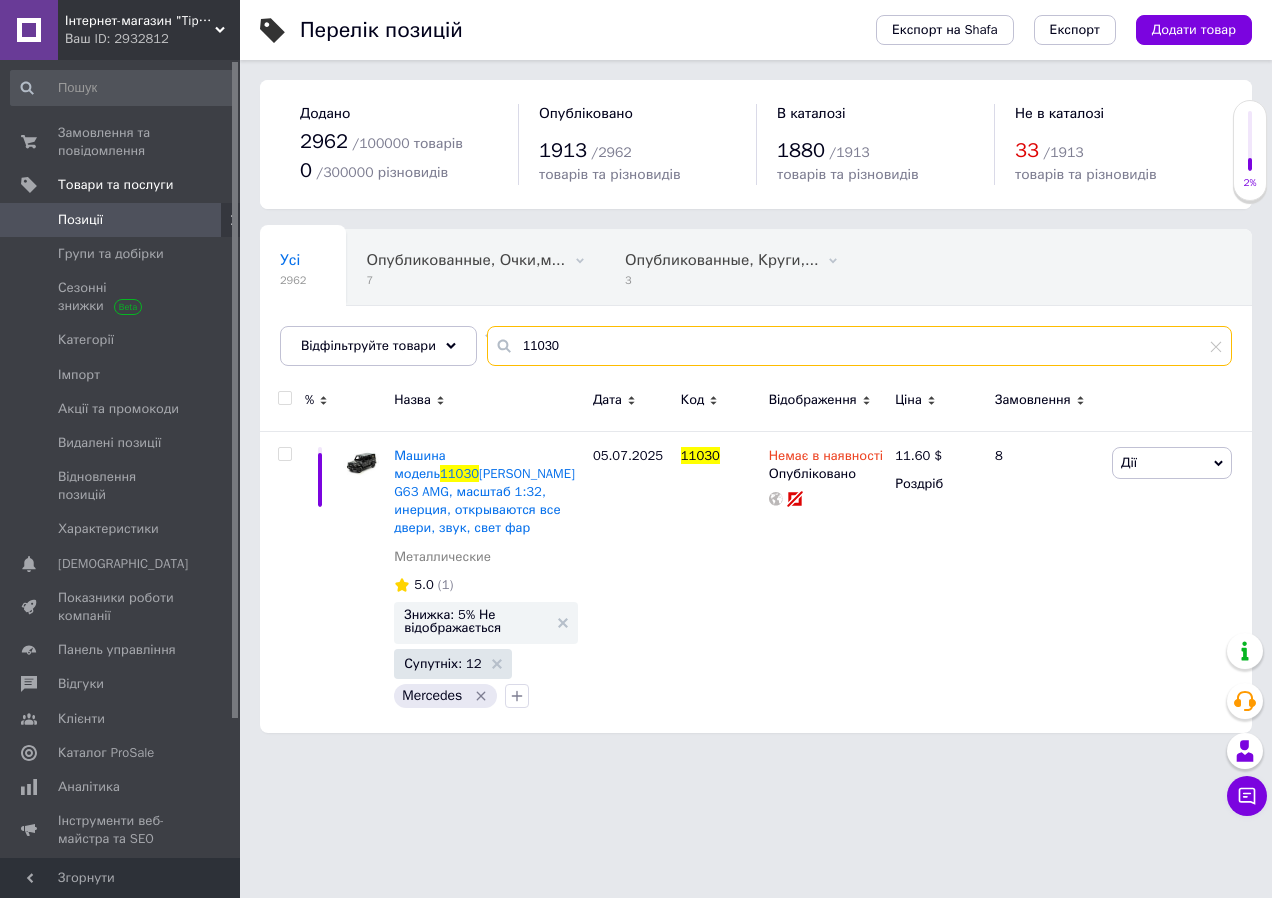 type on "11030" 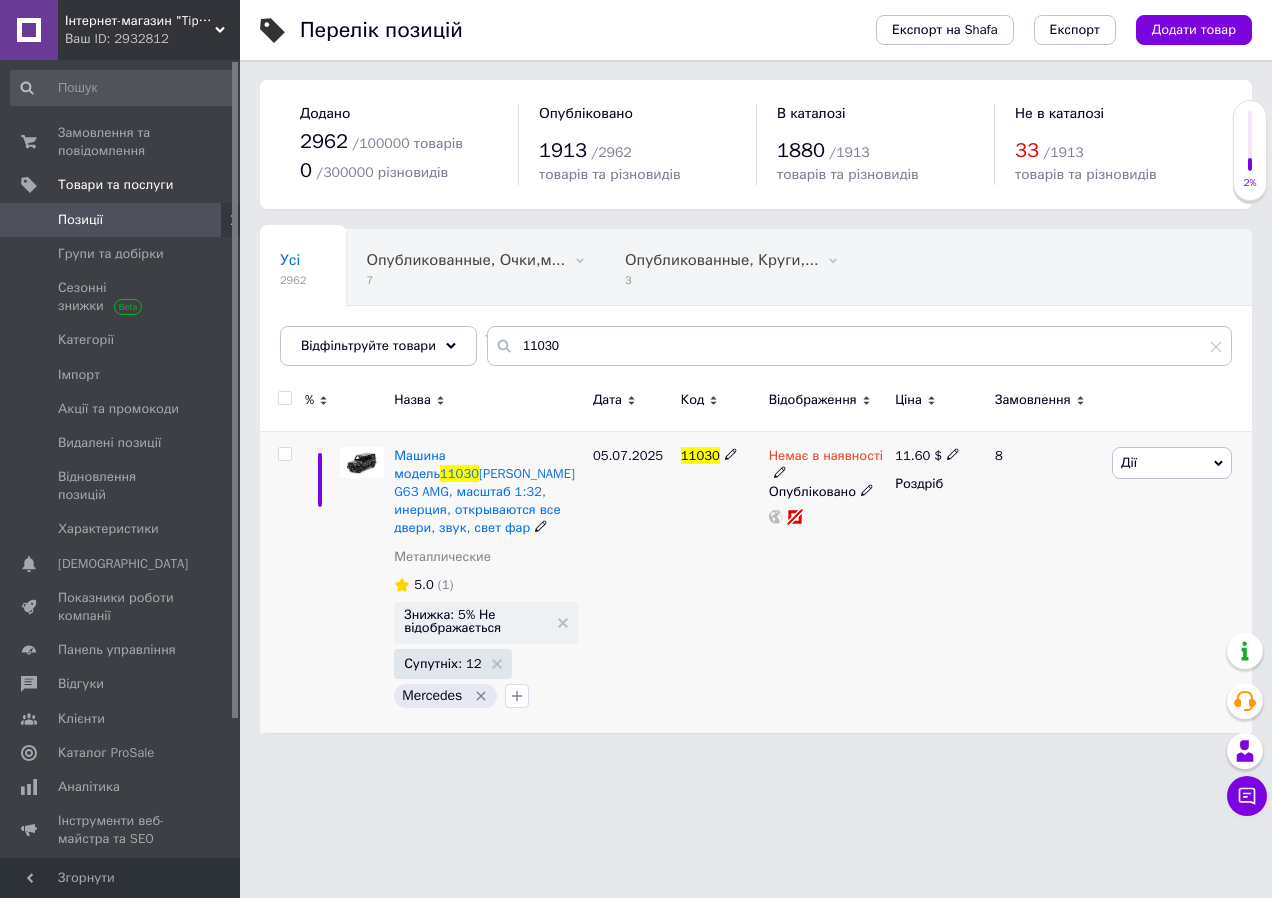 click on "8" at bounding box center [1045, 582] 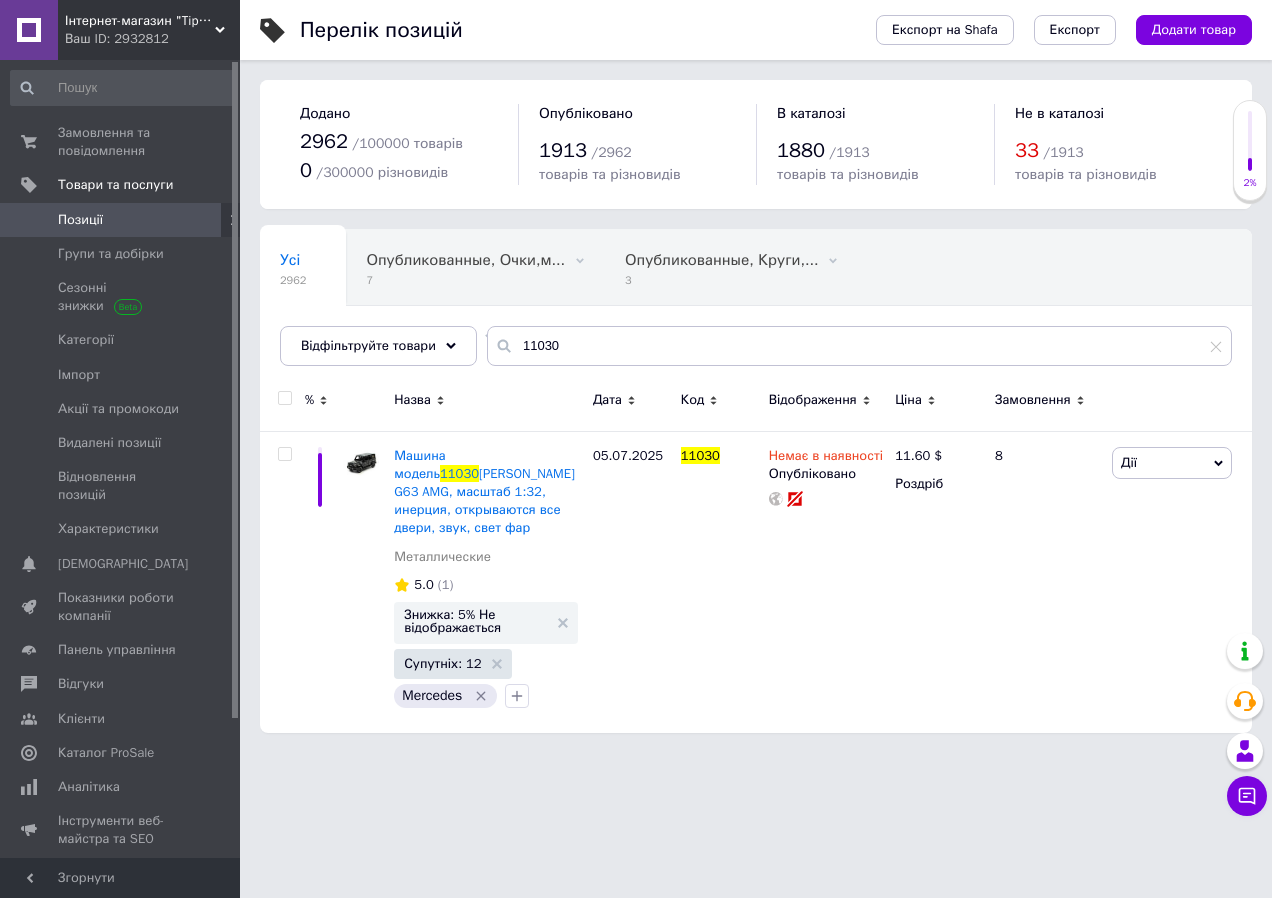 click on "Інтернет-магазин "TipTopToys" Ваш ID: 2932812 Сайт Інтернет-магазин "TipTopToys" Кабінет покупця Перевірити стан системи Сторінка на порталі Довідка Вийти Замовлення та повідомлення 0 0 Товари та послуги Позиції Групи та добірки Сезонні знижки Категорії Імпорт Акції та промокоди Видалені позиції Відновлення позицій Характеристики Сповіщення 0 Показники роботи компанії Панель управління Відгуки Клієнти Каталог ProSale Аналітика Інструменти веб-майстра та SEO Управління сайтом Гаманець компанії [PERSON_NAME] 2962" at bounding box center [636, 376] 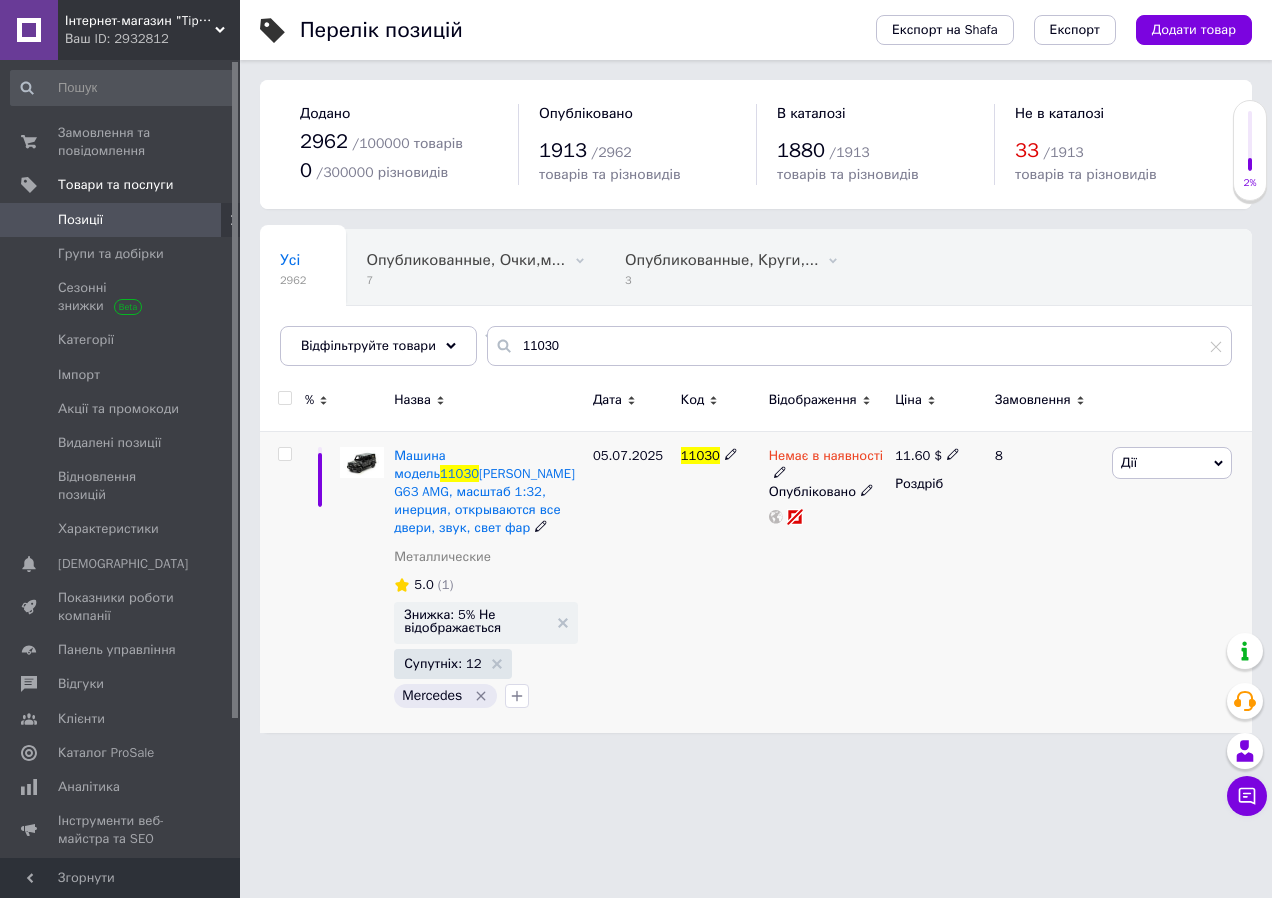 click 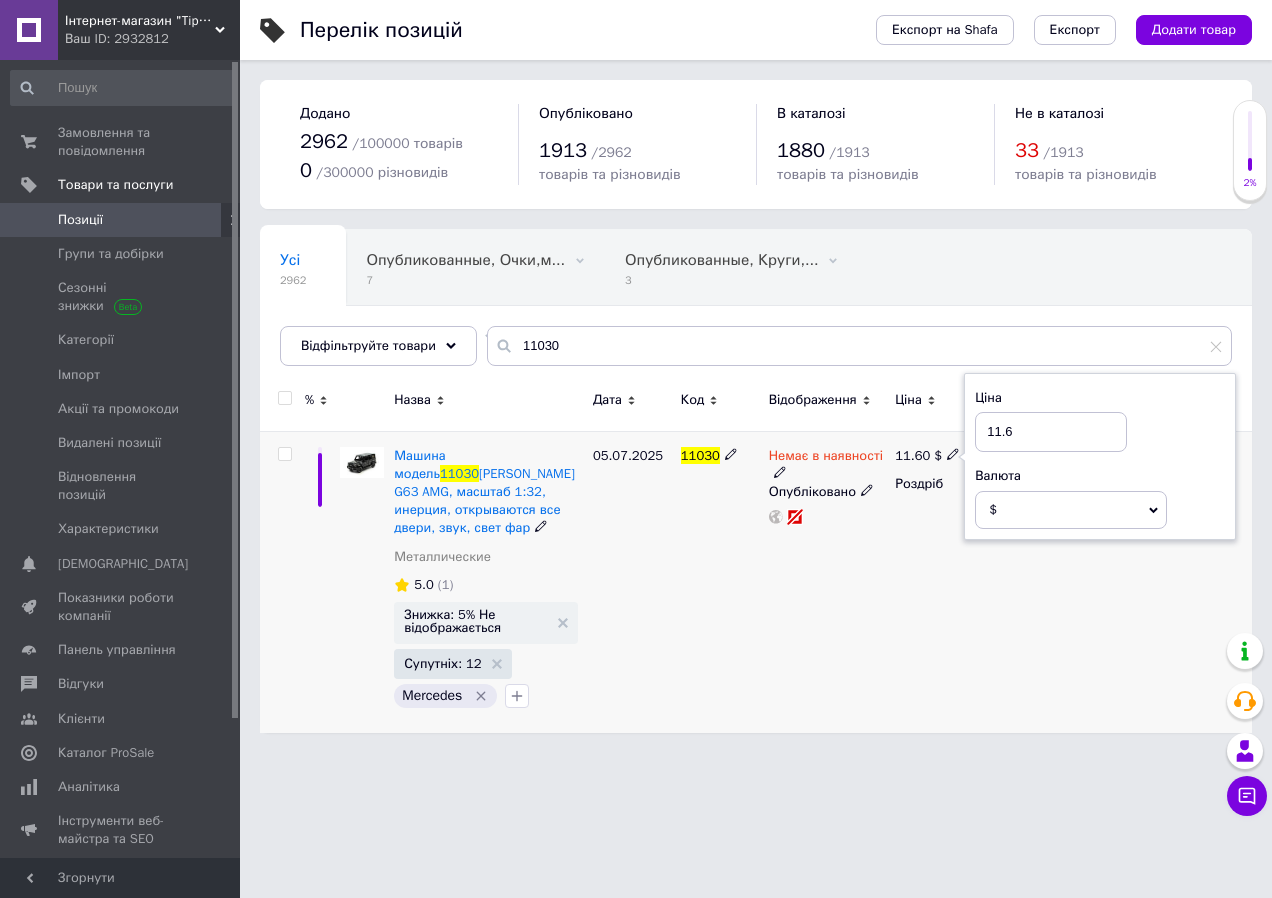 drag, startPoint x: 1018, startPoint y: 429, endPoint x: 986, endPoint y: 432, distance: 32.140316 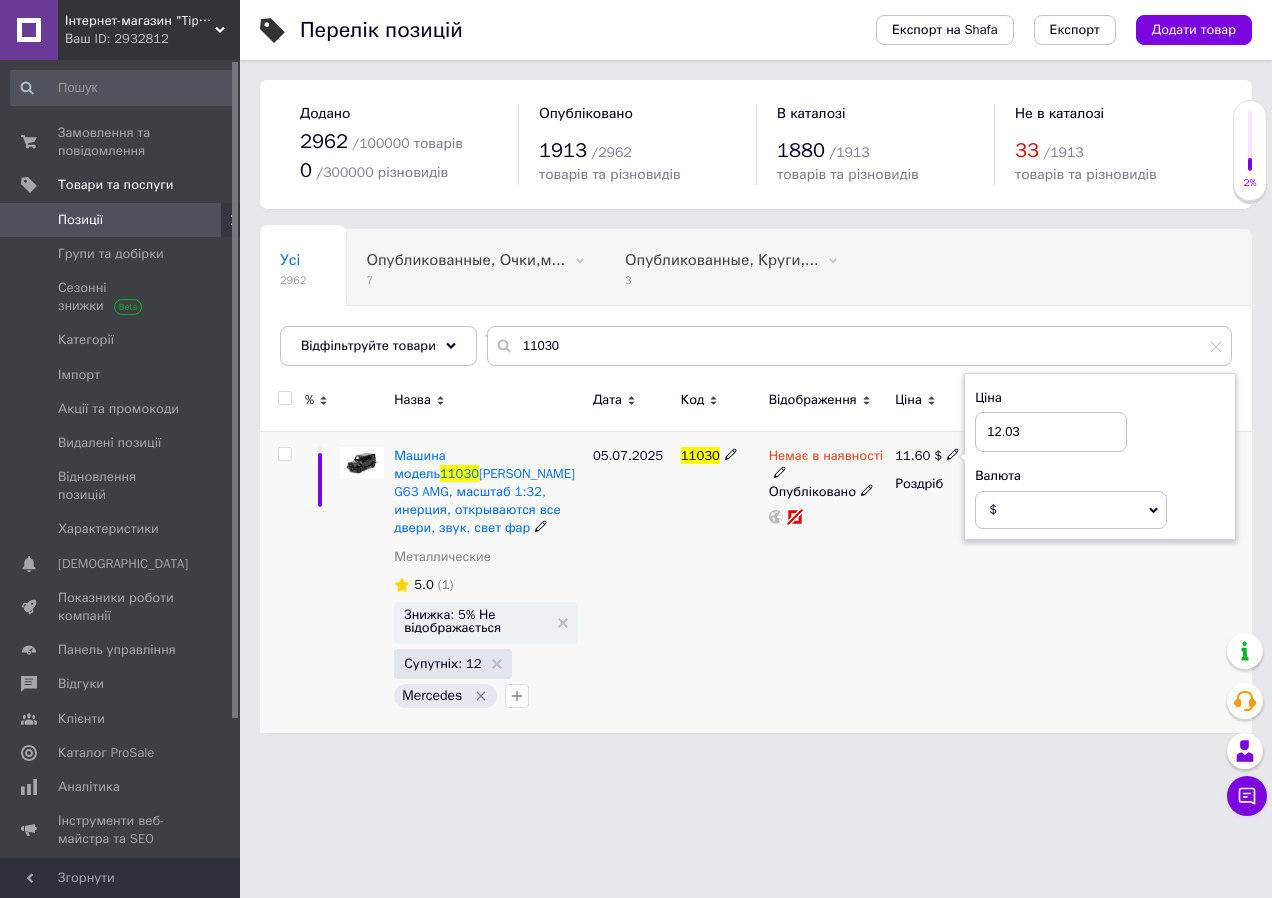 type on "12.03" 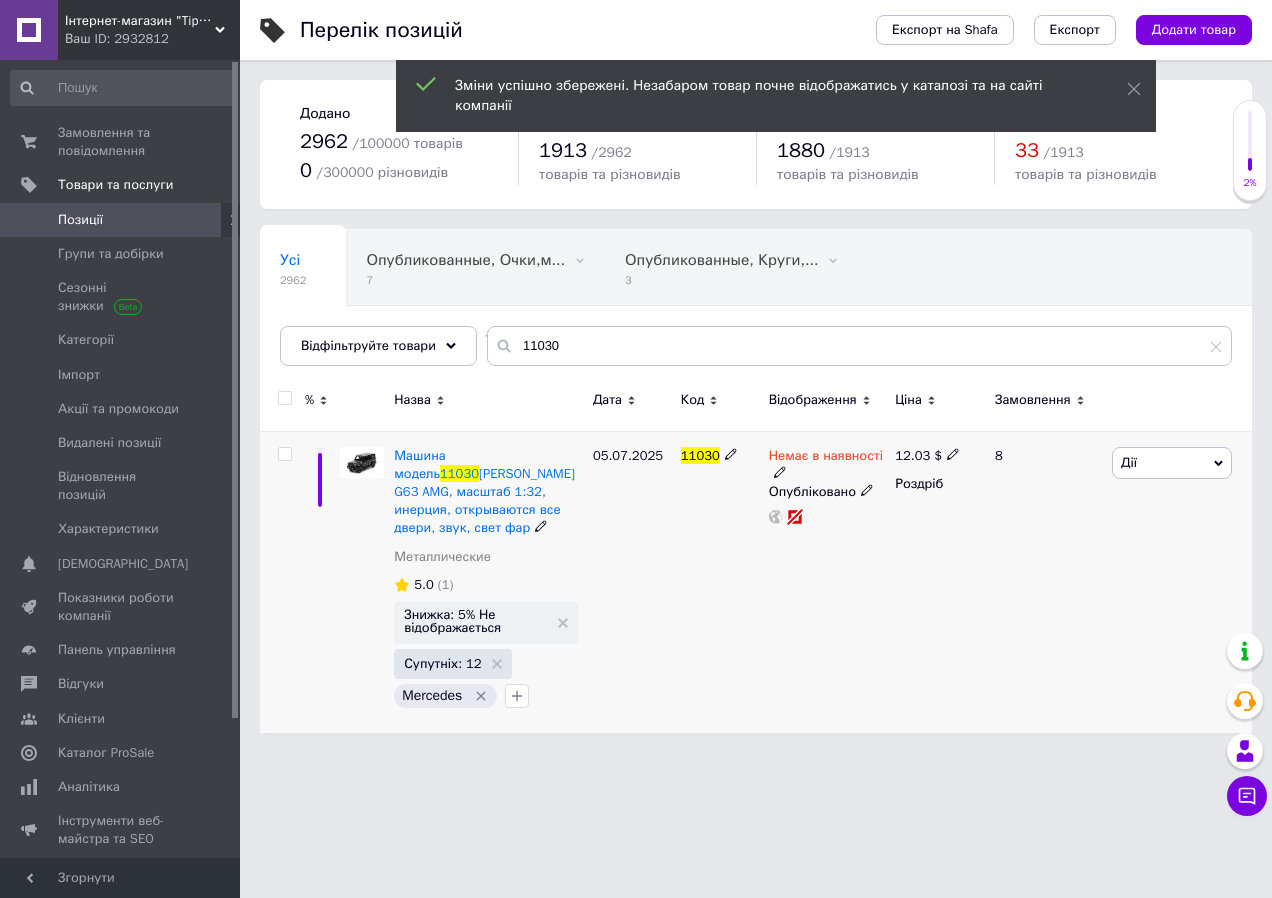 click on "Немає в наявності" at bounding box center (827, 465) 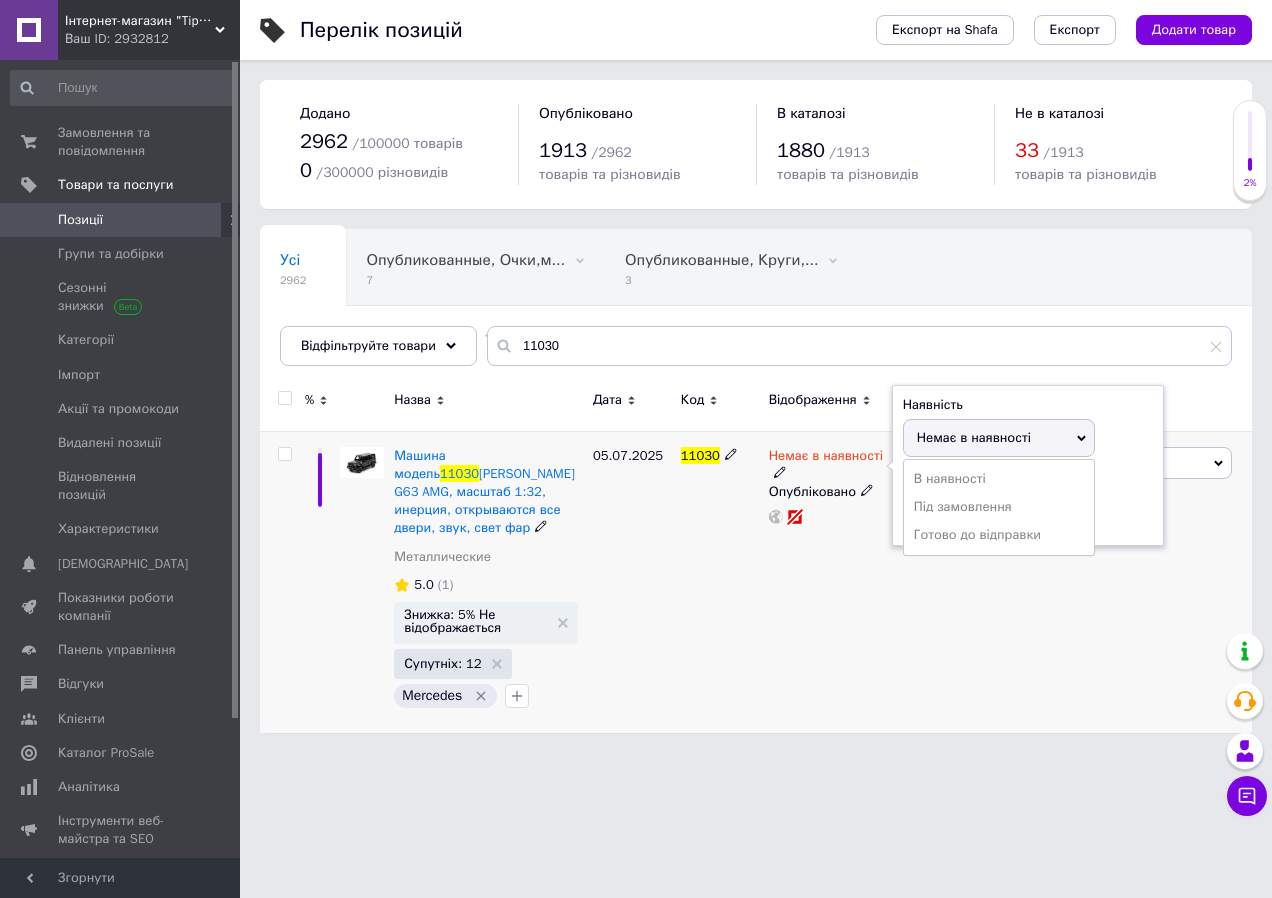 click on "11030" at bounding box center [720, 582] 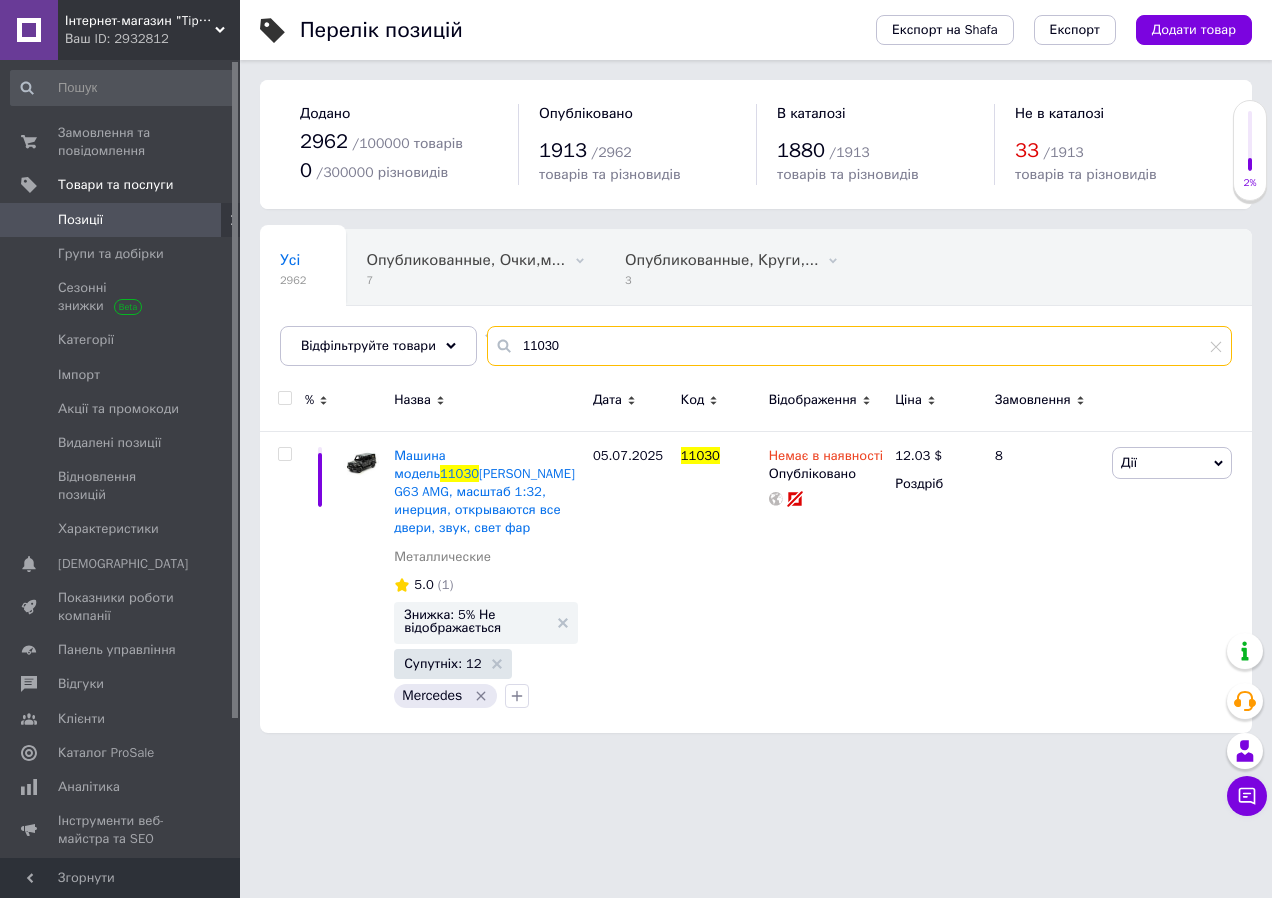 click on "11030" at bounding box center (859, 346) 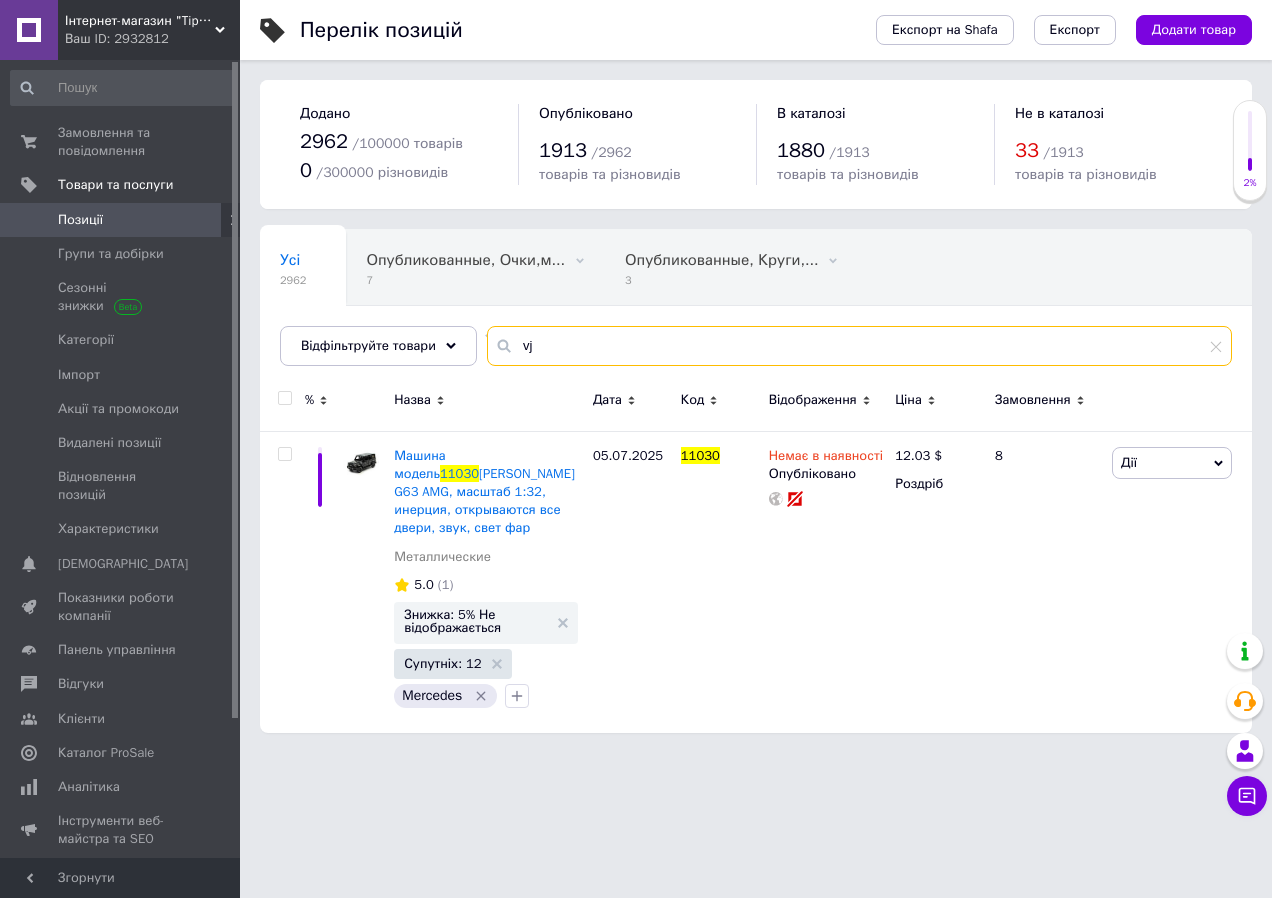type on "v" 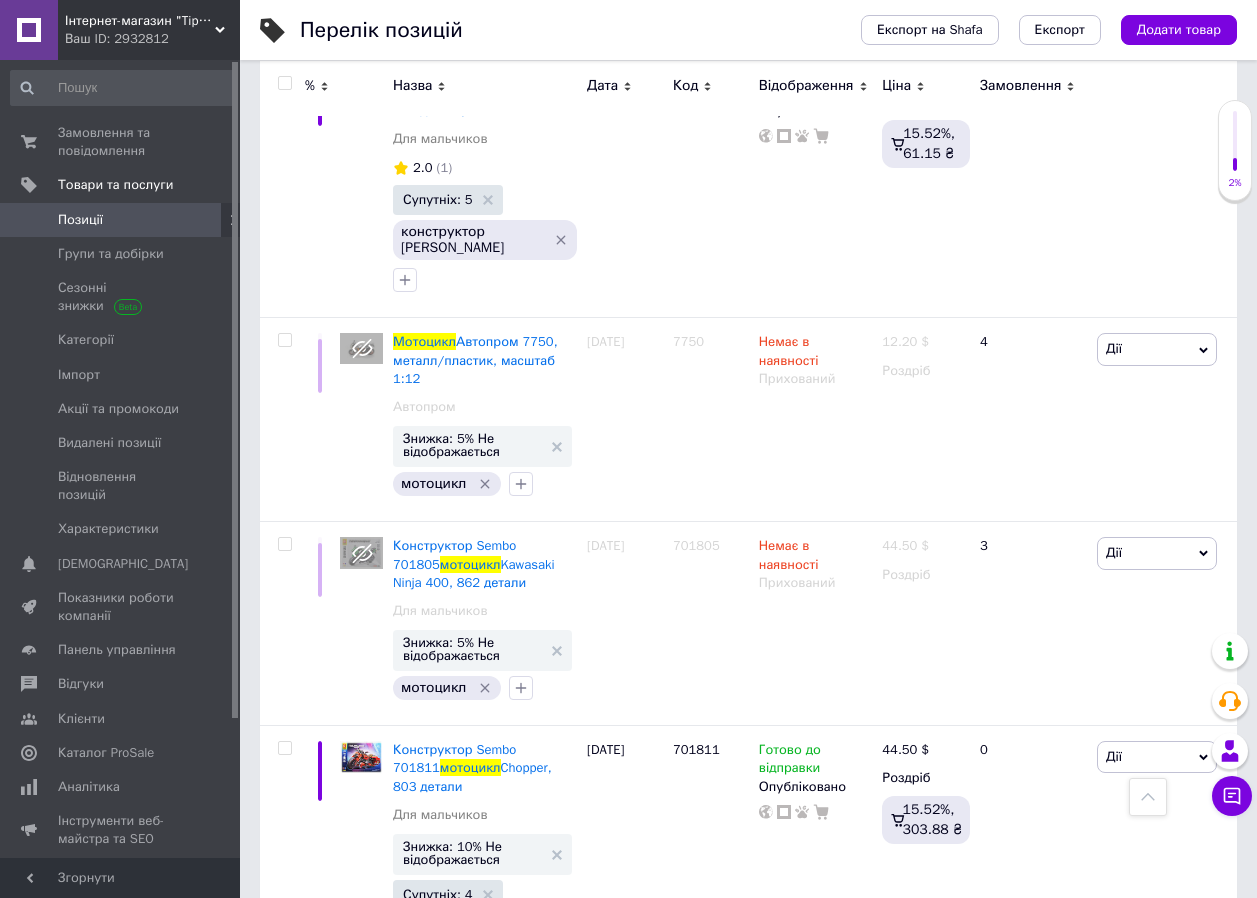 scroll, scrollTop: 1400, scrollLeft: 0, axis: vertical 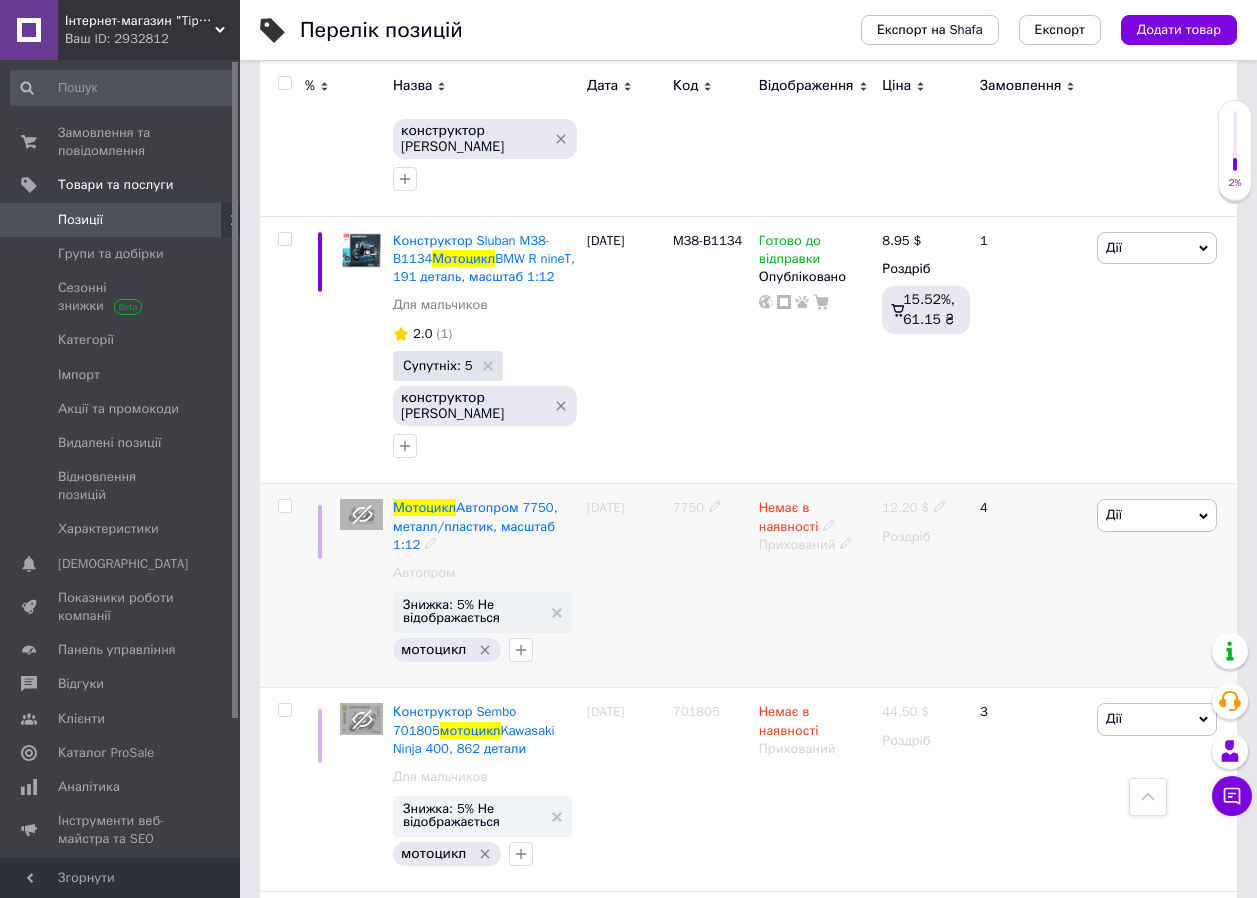 type on "мотоцикл" 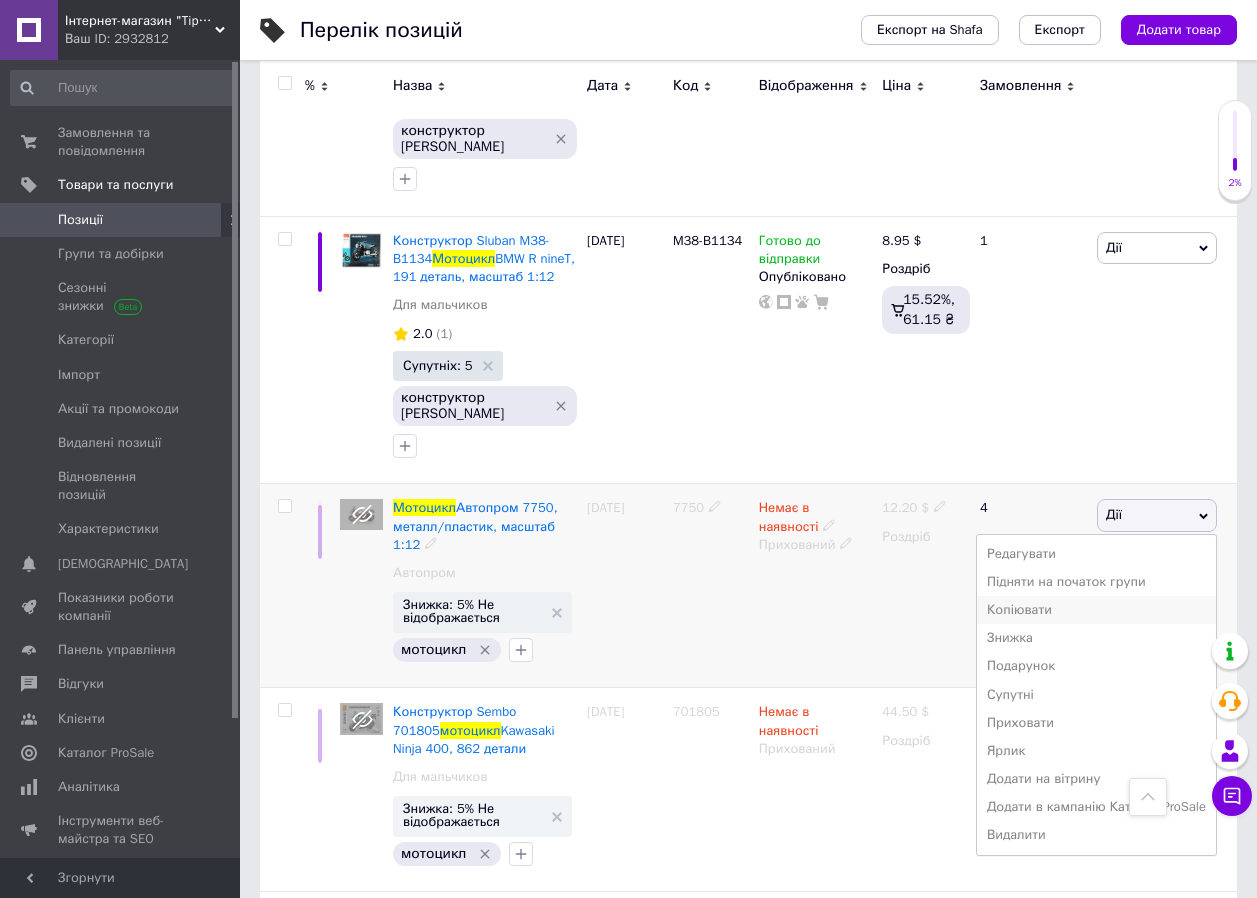click on "Копіювати" at bounding box center [1096, 610] 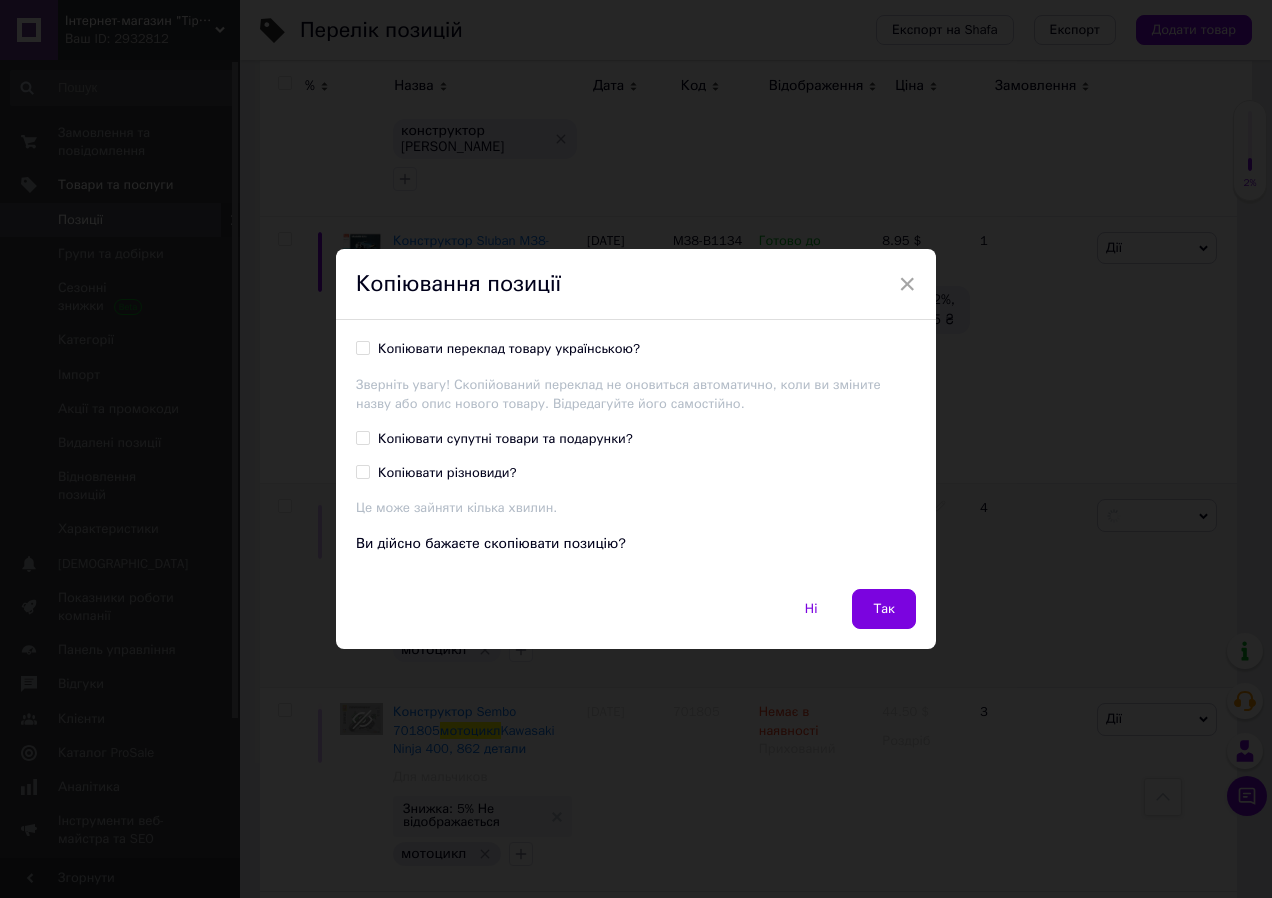click on "Копіювати супутні товари та подарунки?" at bounding box center [362, 437] 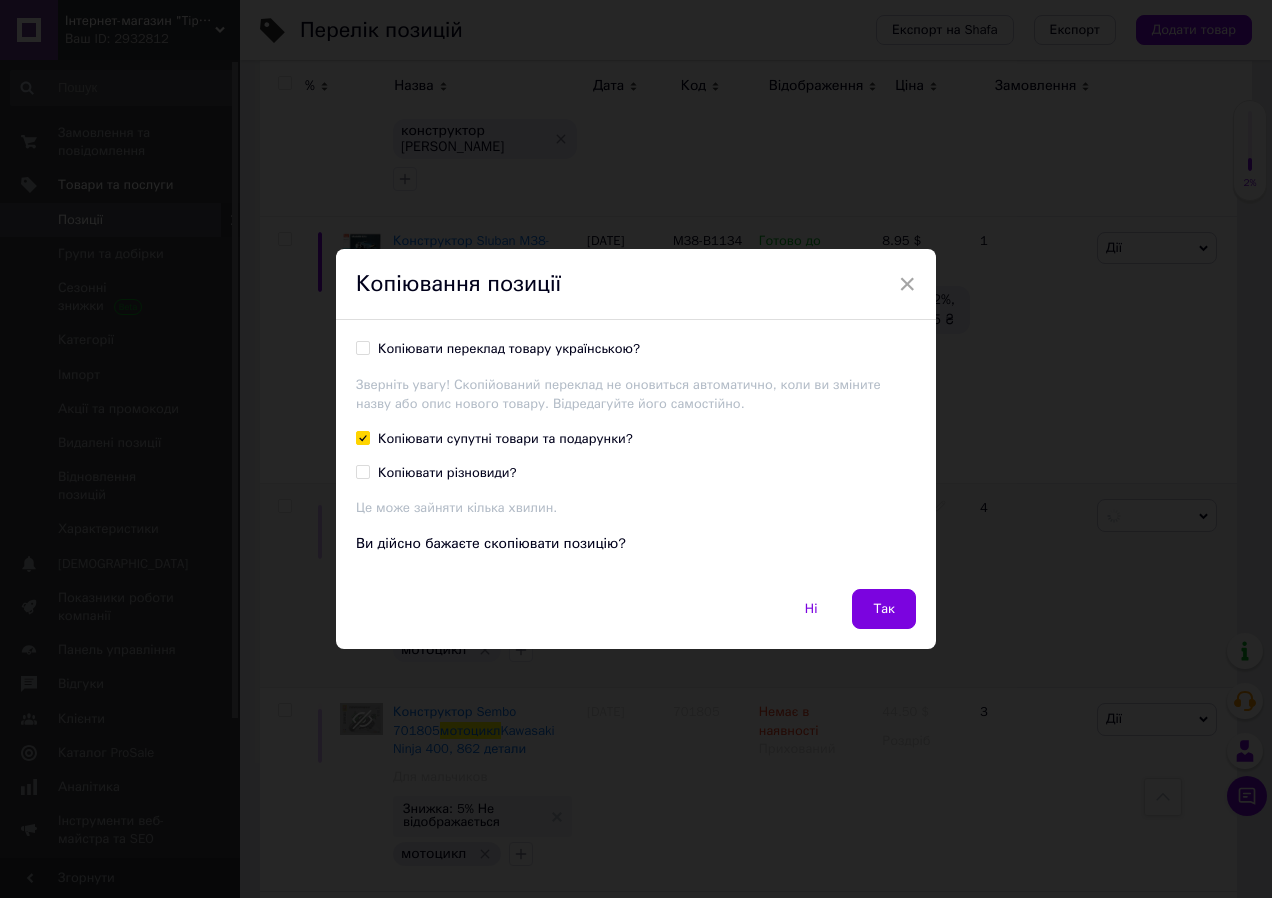 checkbox on "true" 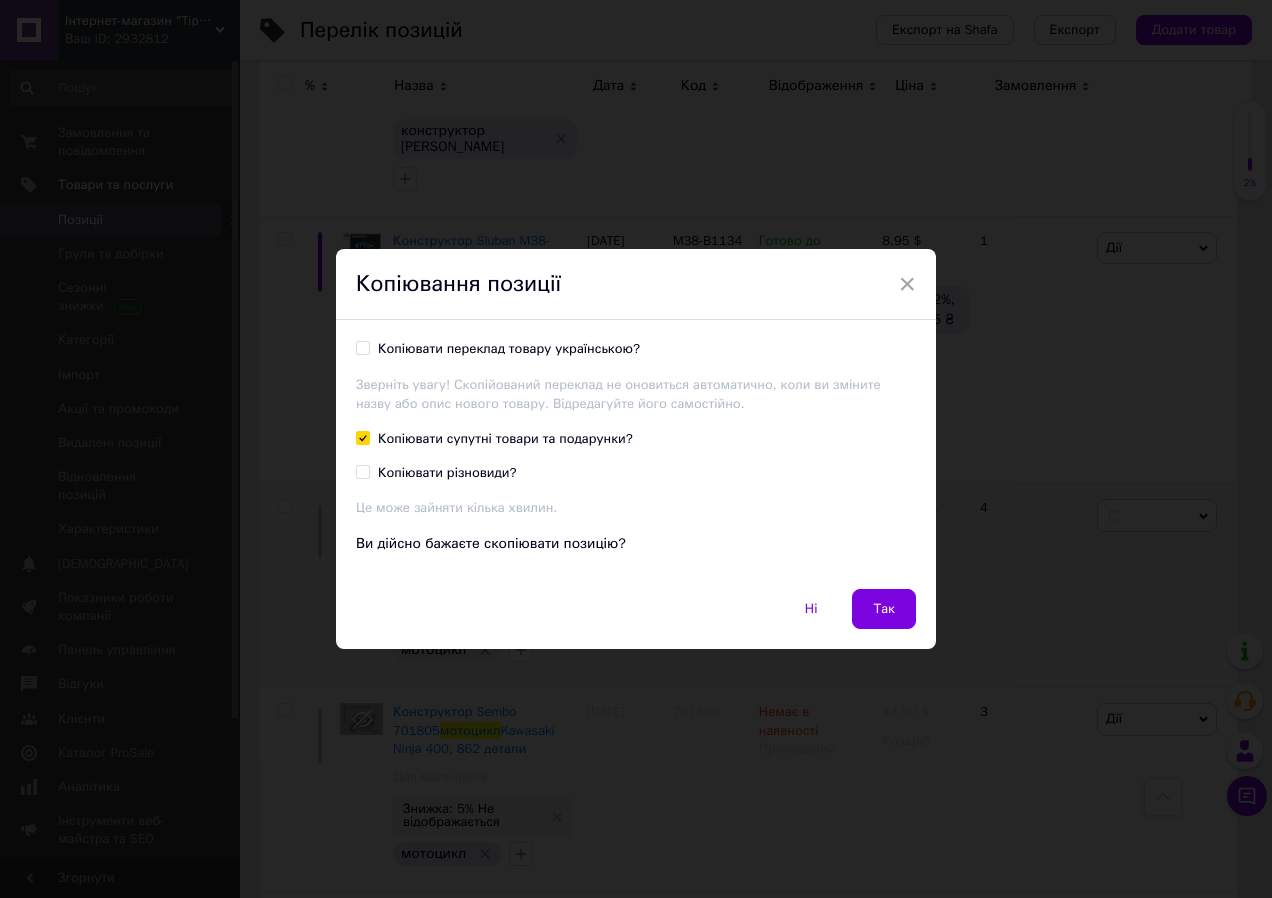 click on "Копіювати переклад товару українською?" at bounding box center [362, 347] 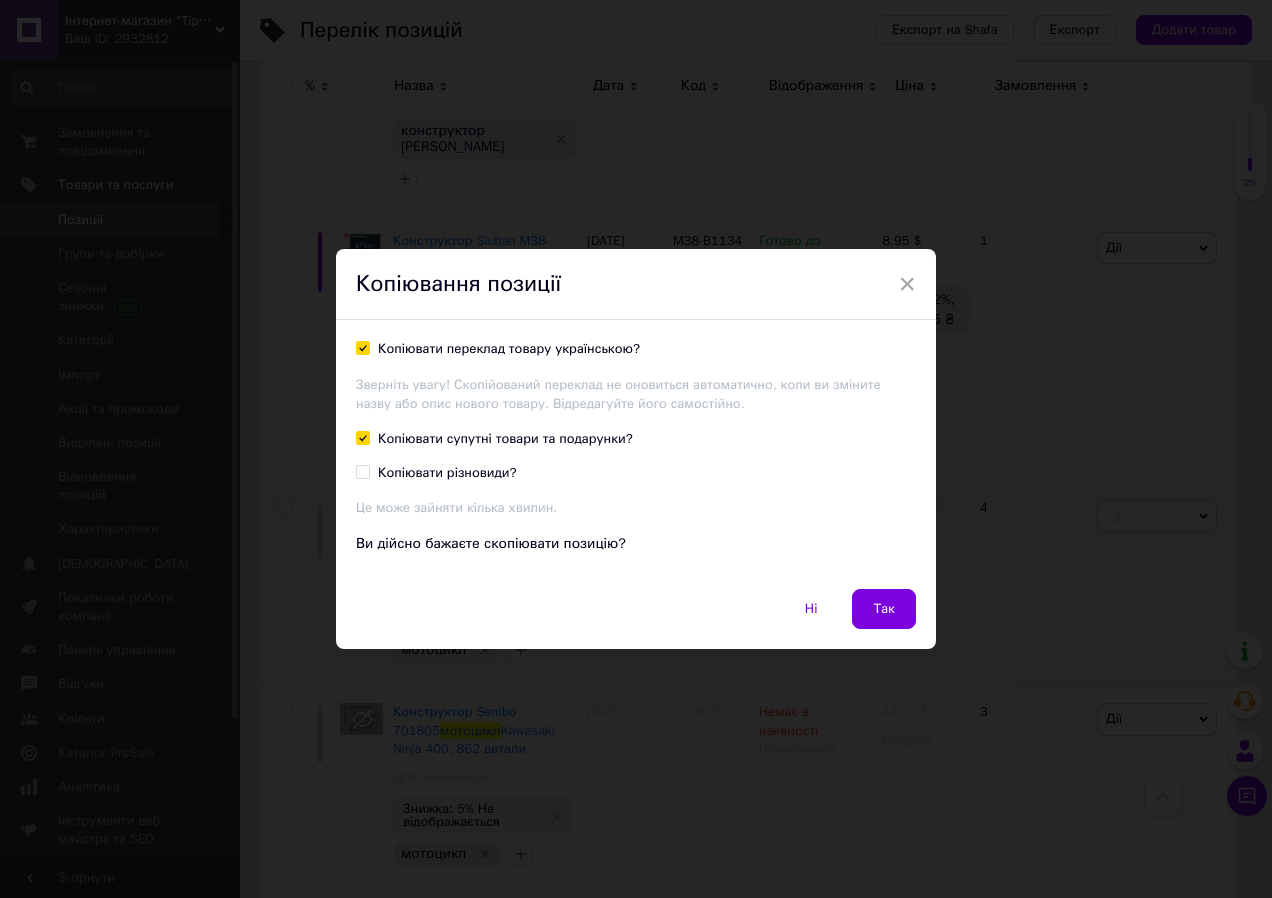 checkbox on "true" 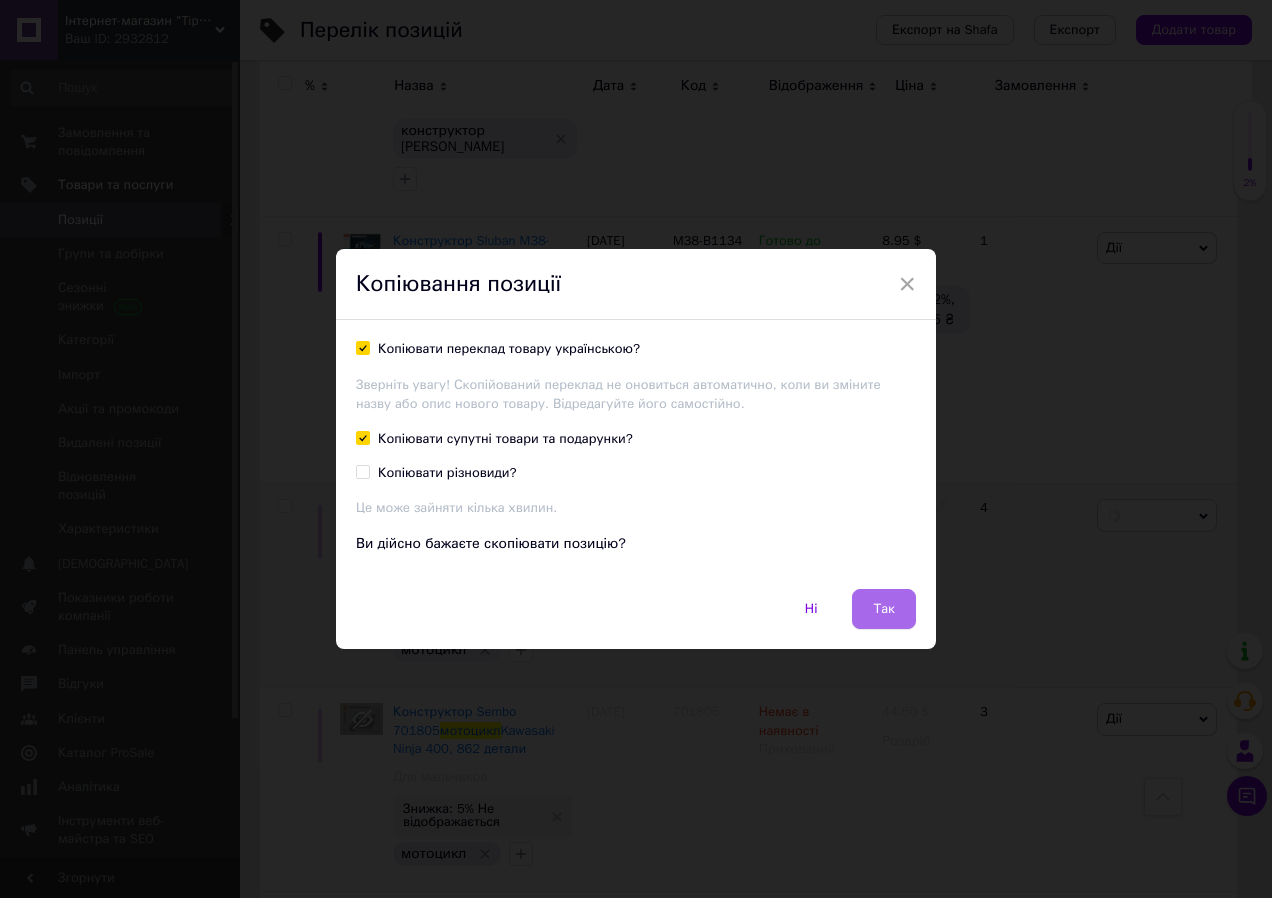 click on "Так" at bounding box center [884, 609] 